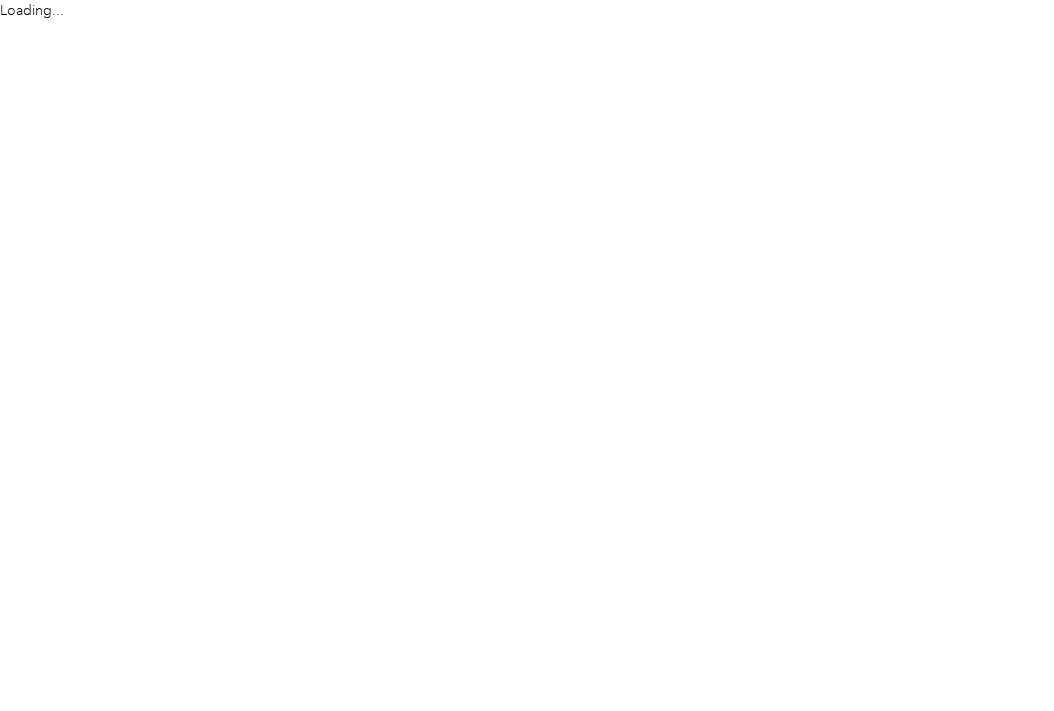 scroll, scrollTop: 0, scrollLeft: 0, axis: both 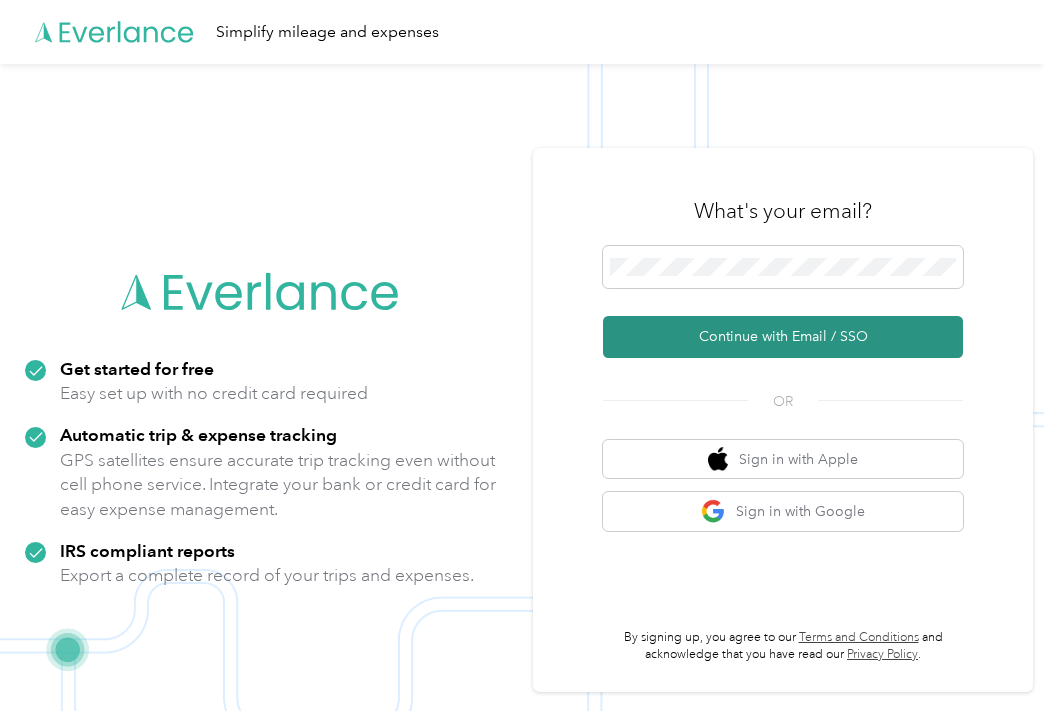 click on "Continue with Email / SSO" at bounding box center (783, 337) 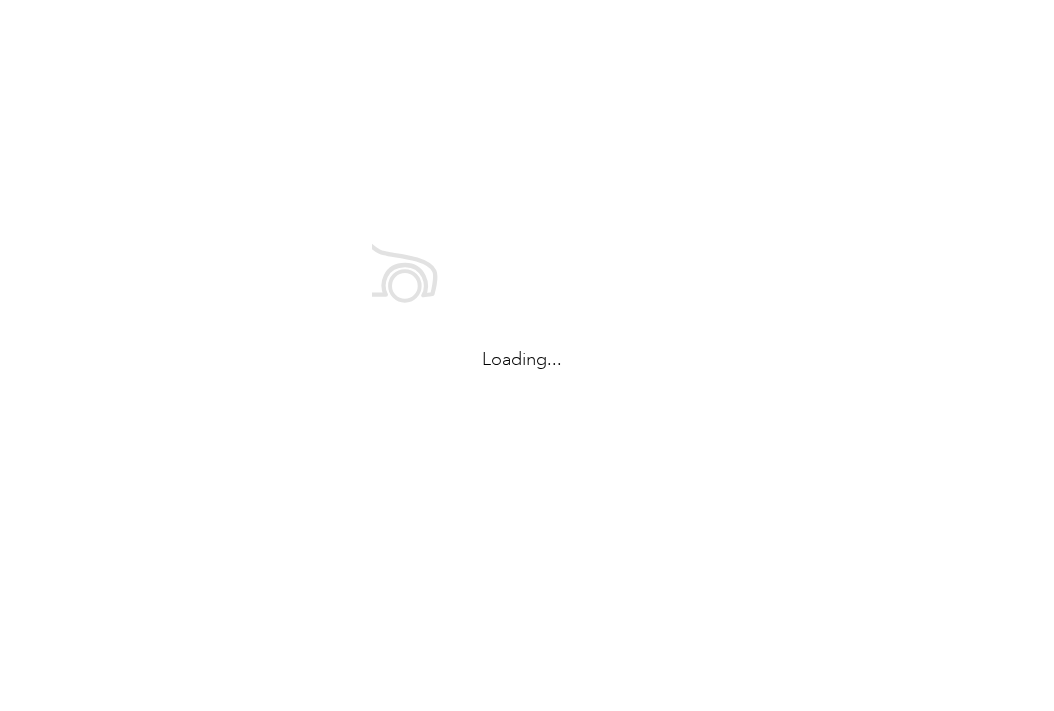 scroll, scrollTop: 0, scrollLeft: 0, axis: both 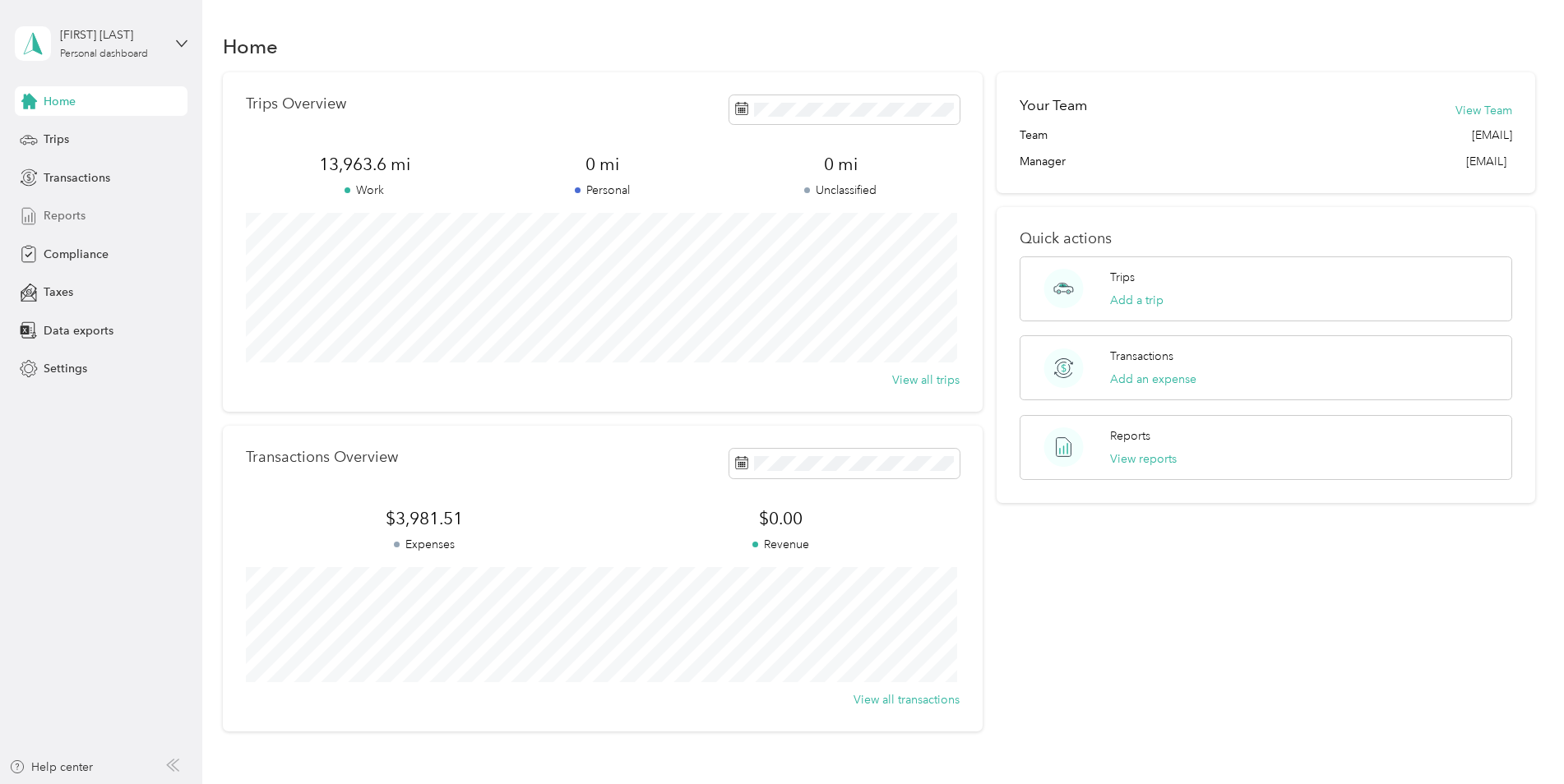 click on "Reports" at bounding box center (64, 215) 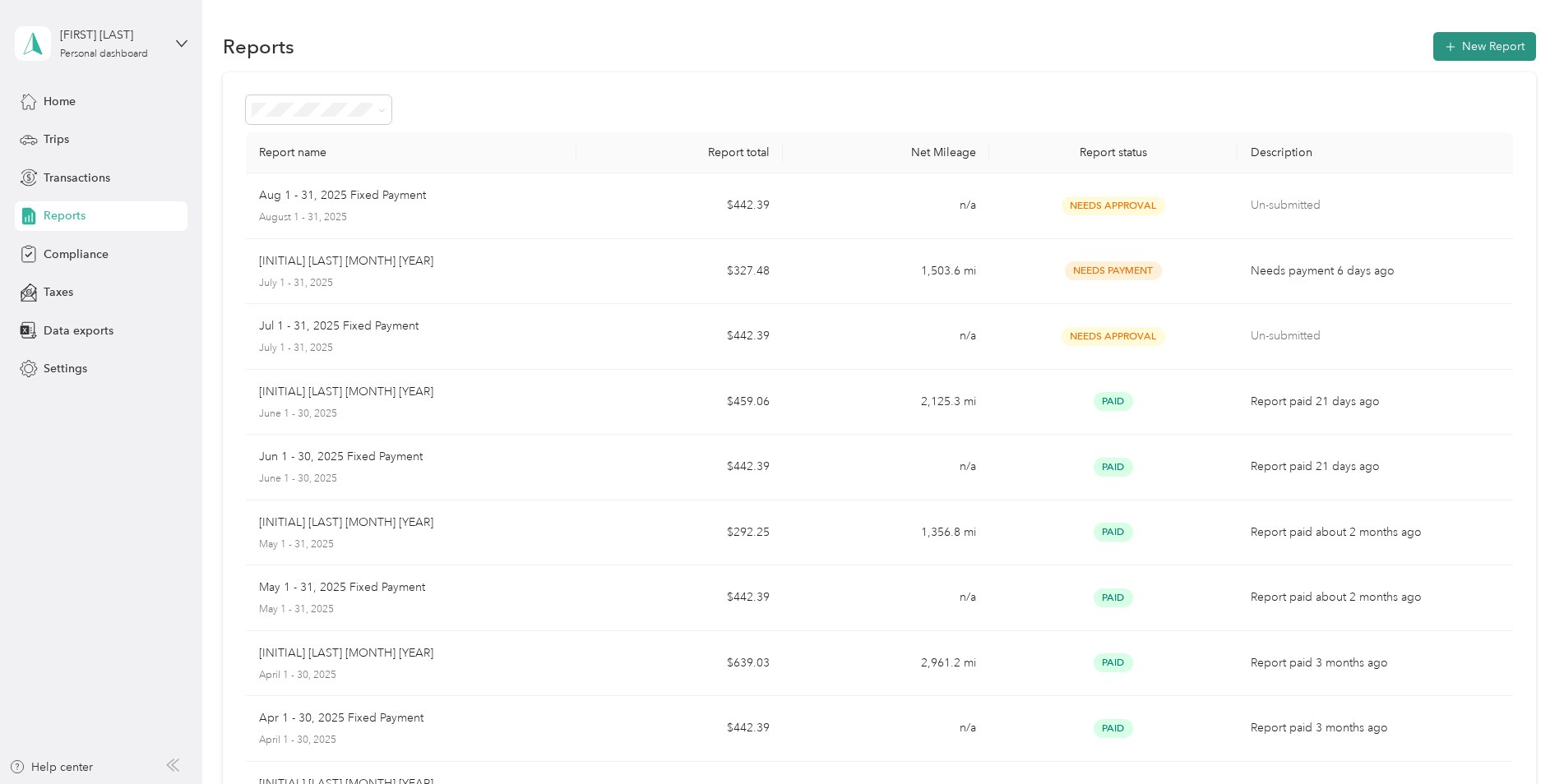 click on "New Report" at bounding box center [1484, 46] 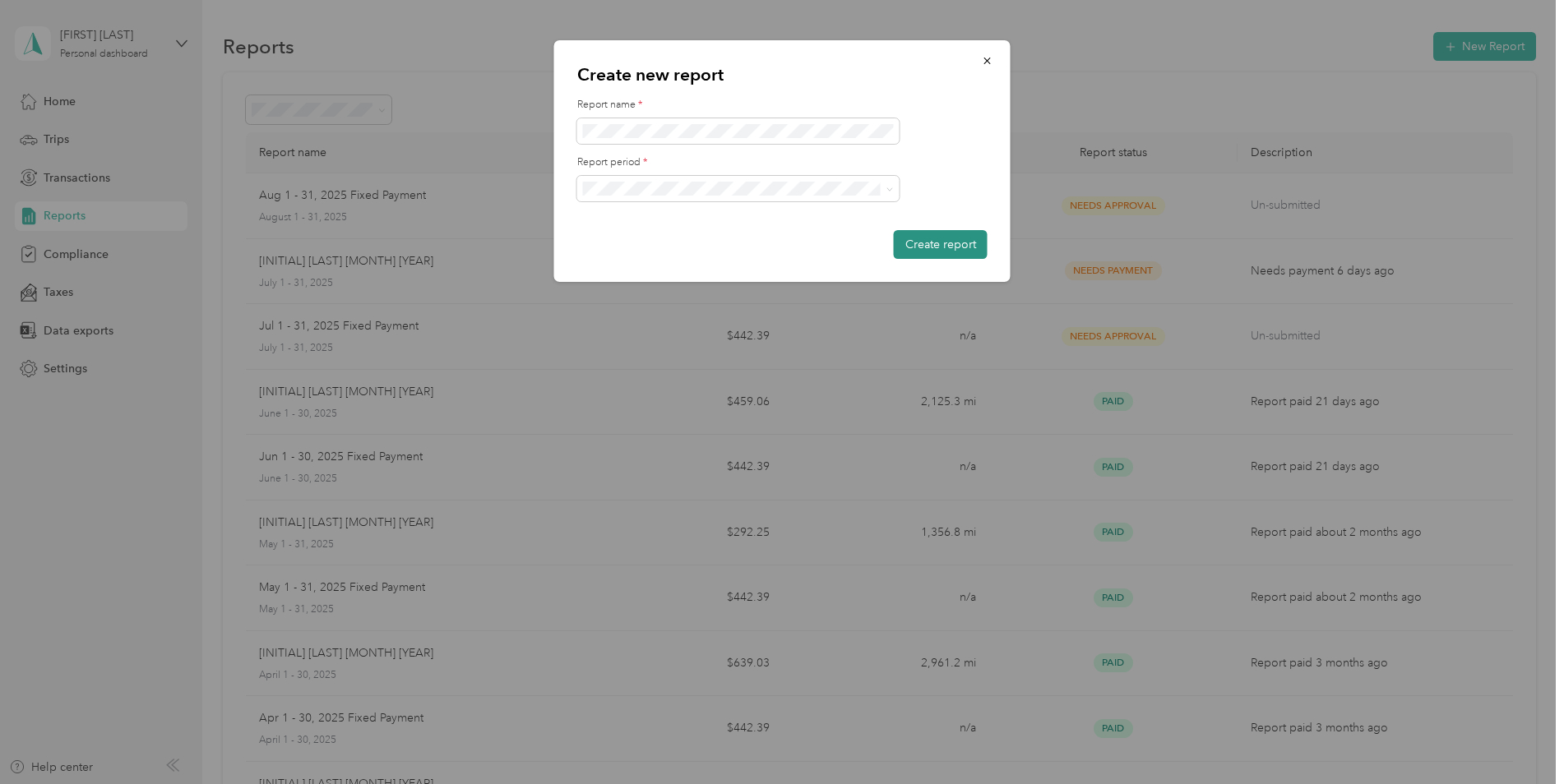 click on "Create report" at bounding box center [941, 244] 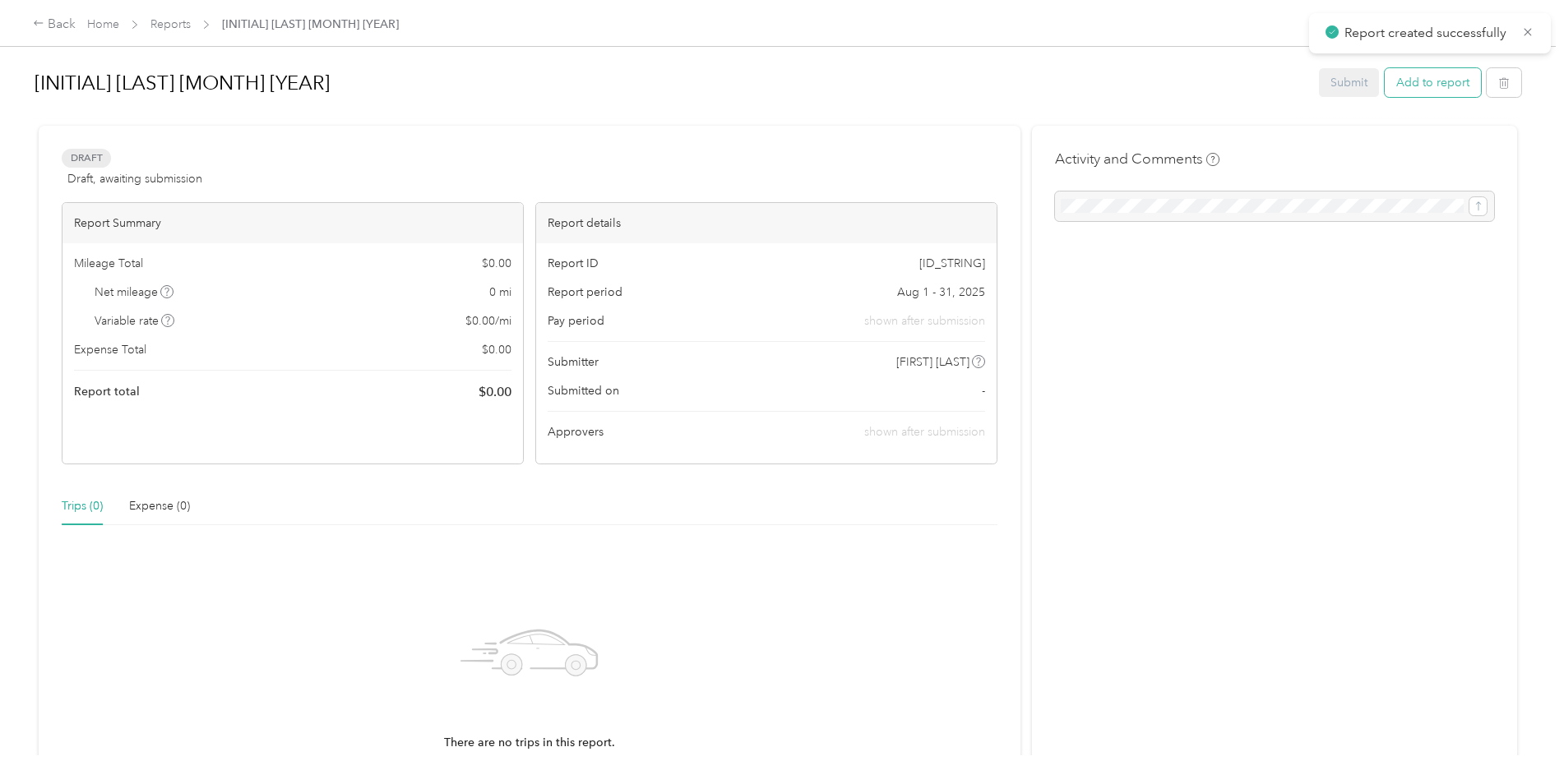 click on "Add to report" at bounding box center [1432, 82] 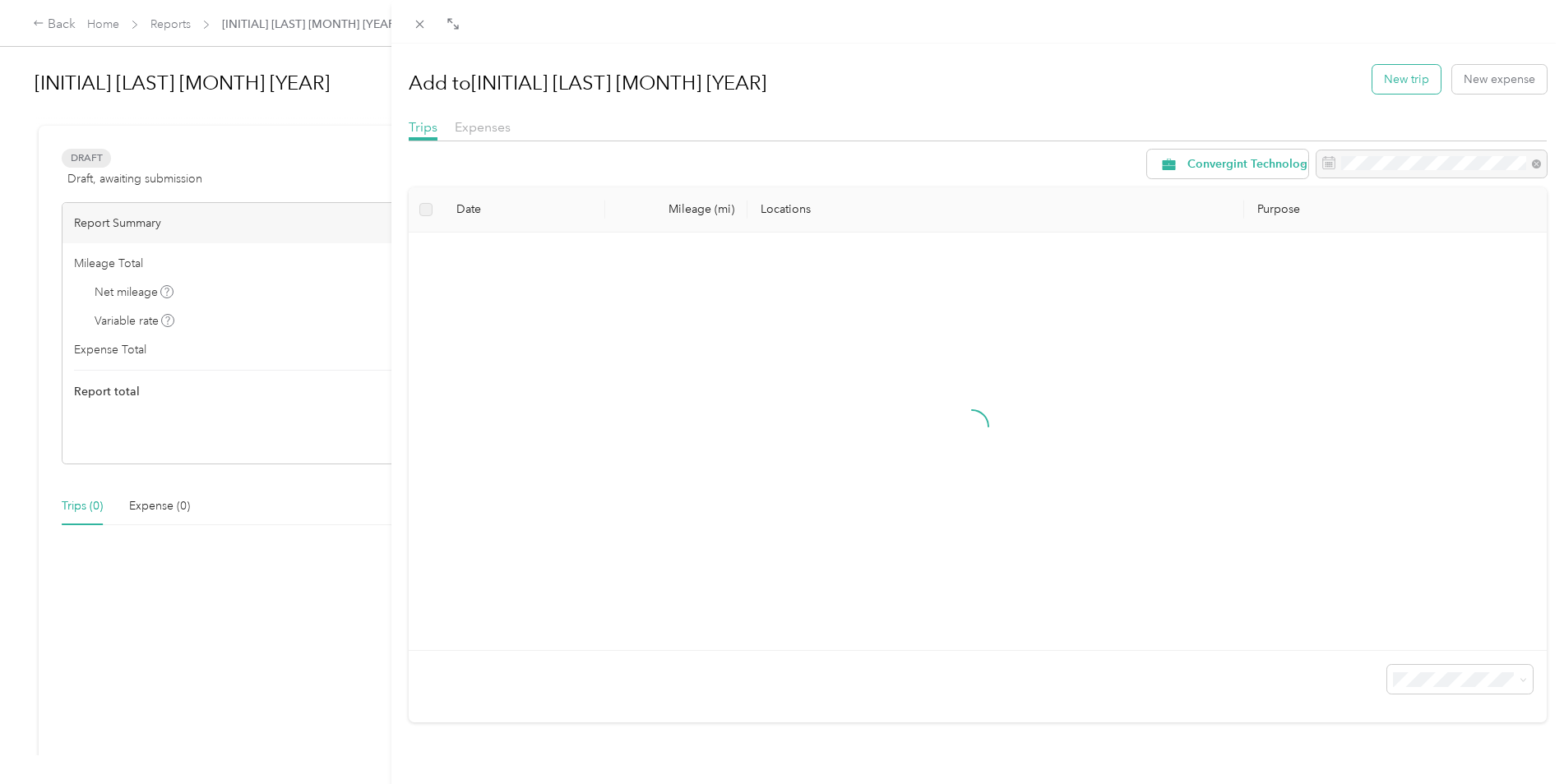 click on "New trip" at bounding box center (1406, 79) 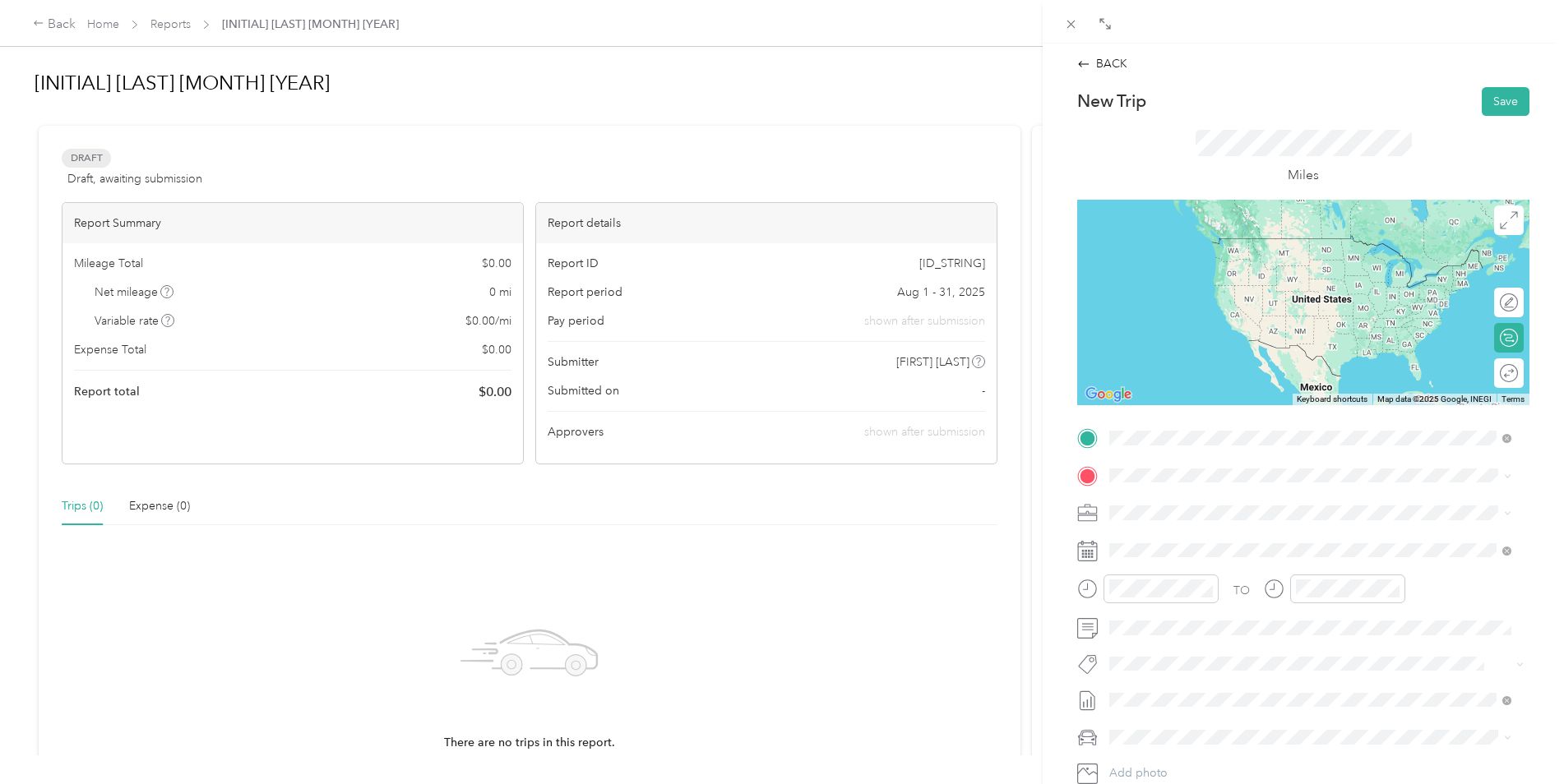 click on "[NUMBER] [STREET]
[CITY], [STATE] [POSTAL_CODE], [COUNTRY]" at bounding box center [1259, 504] 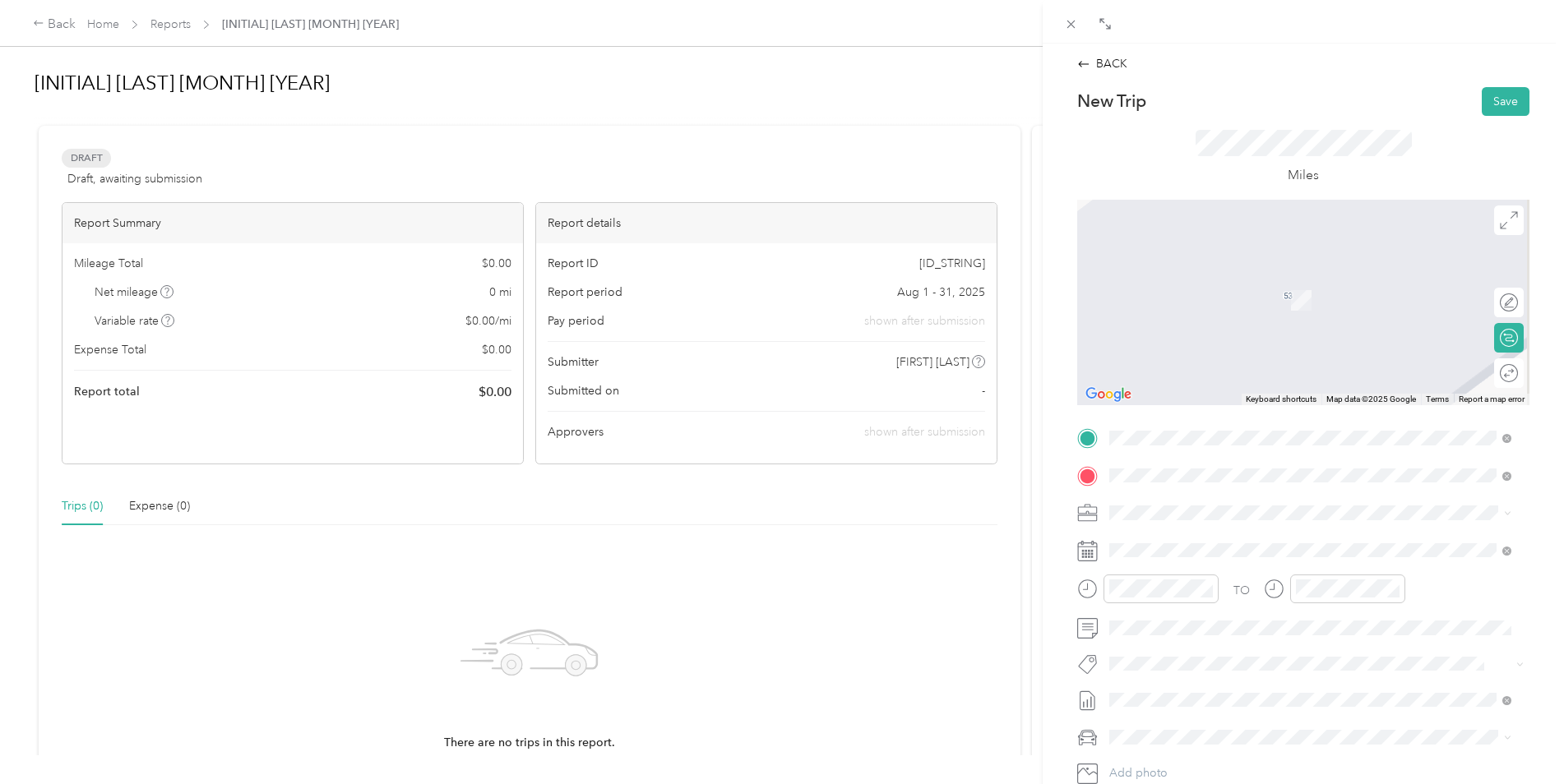 click on "[NUMBER] [STREET]
[CITY], [STATE] [POSTAL_CODE], [COUNTRY]" at bounding box center (1259, 542) 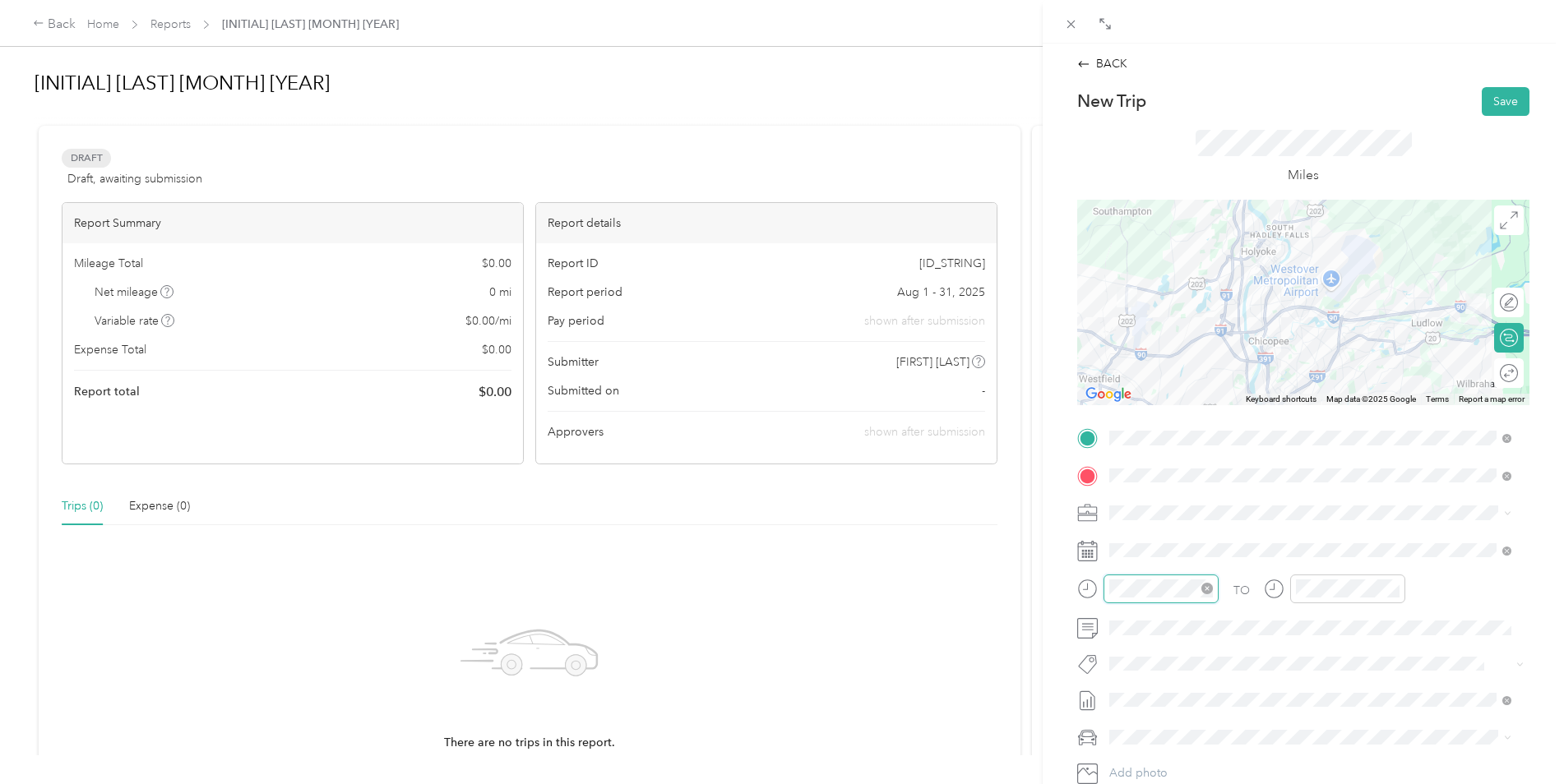 scroll, scrollTop: 207, scrollLeft: 0, axis: vertical 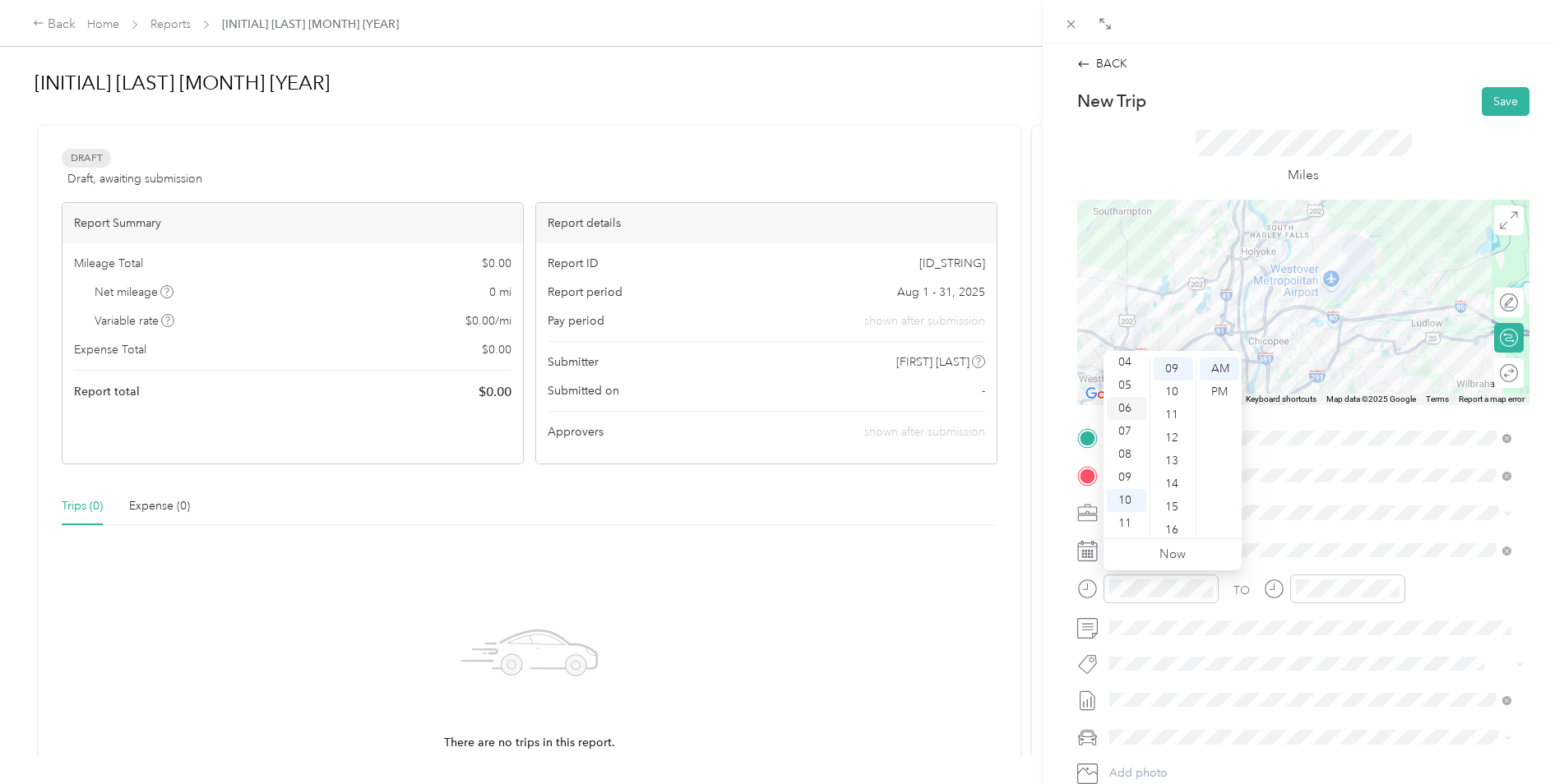 click on "06" at bounding box center [1127, 408] 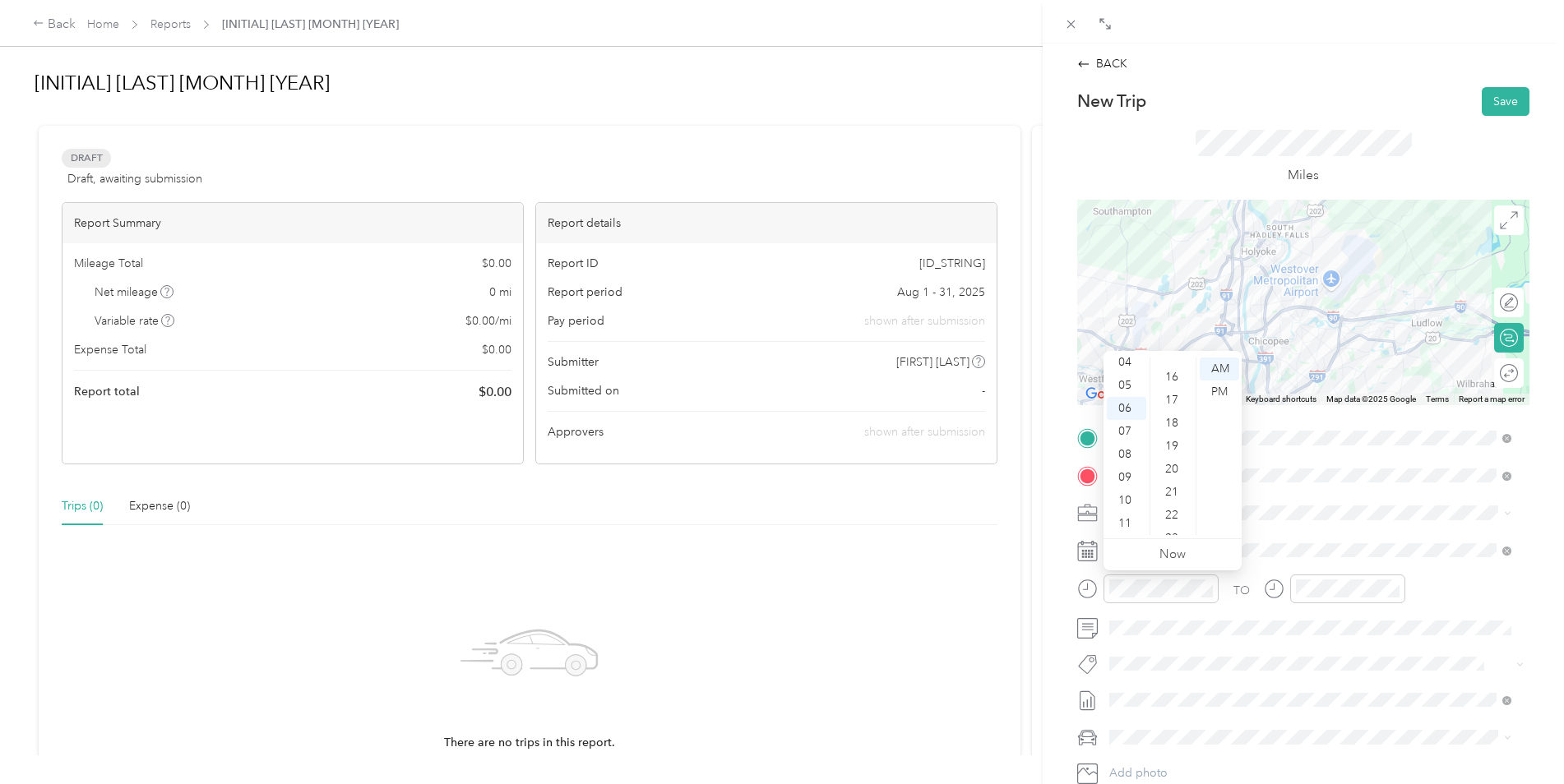 scroll, scrollTop: 371, scrollLeft: 0, axis: vertical 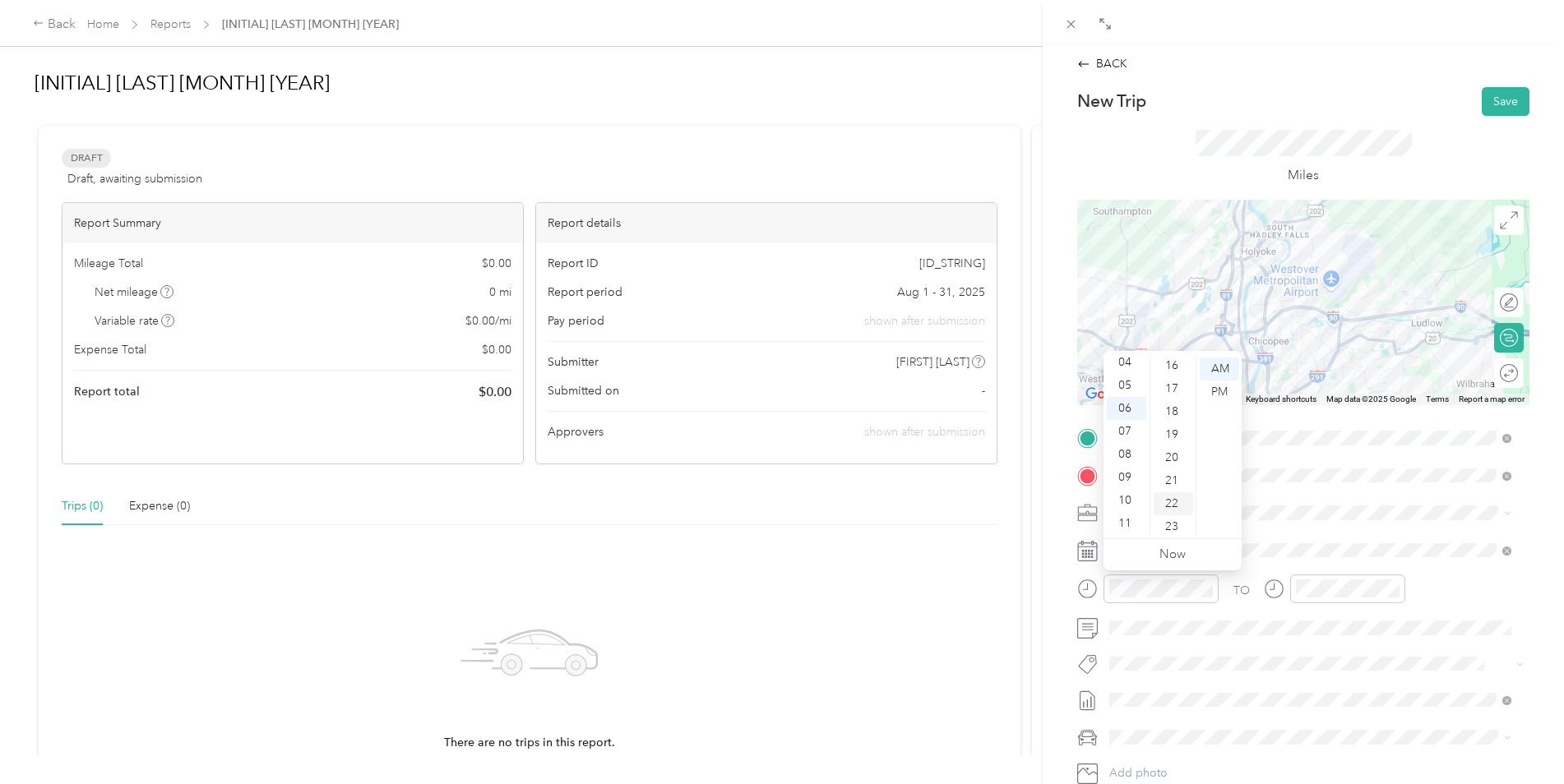 click on "22" at bounding box center [1173, 504] 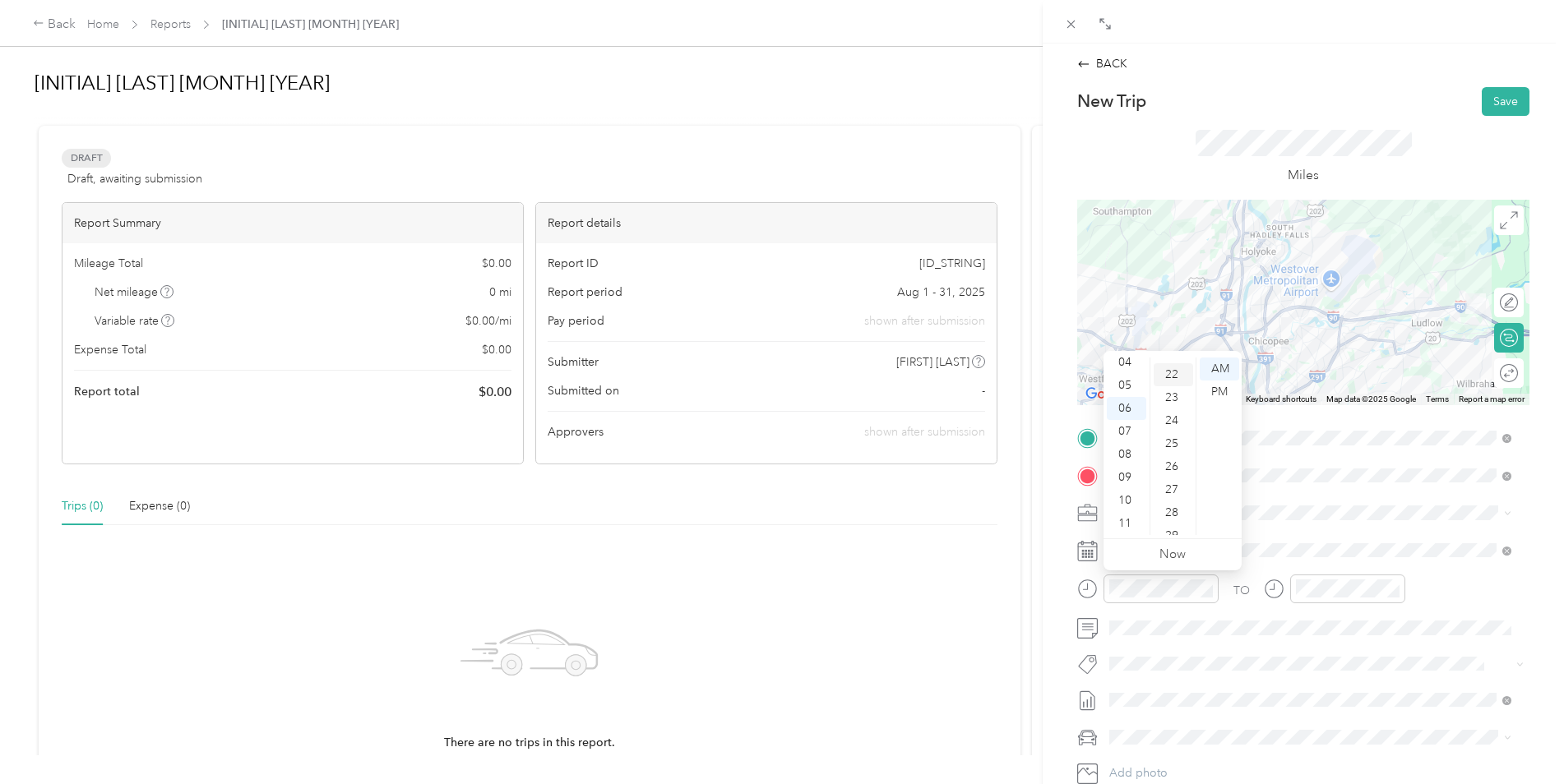scroll, scrollTop: 506, scrollLeft: 0, axis: vertical 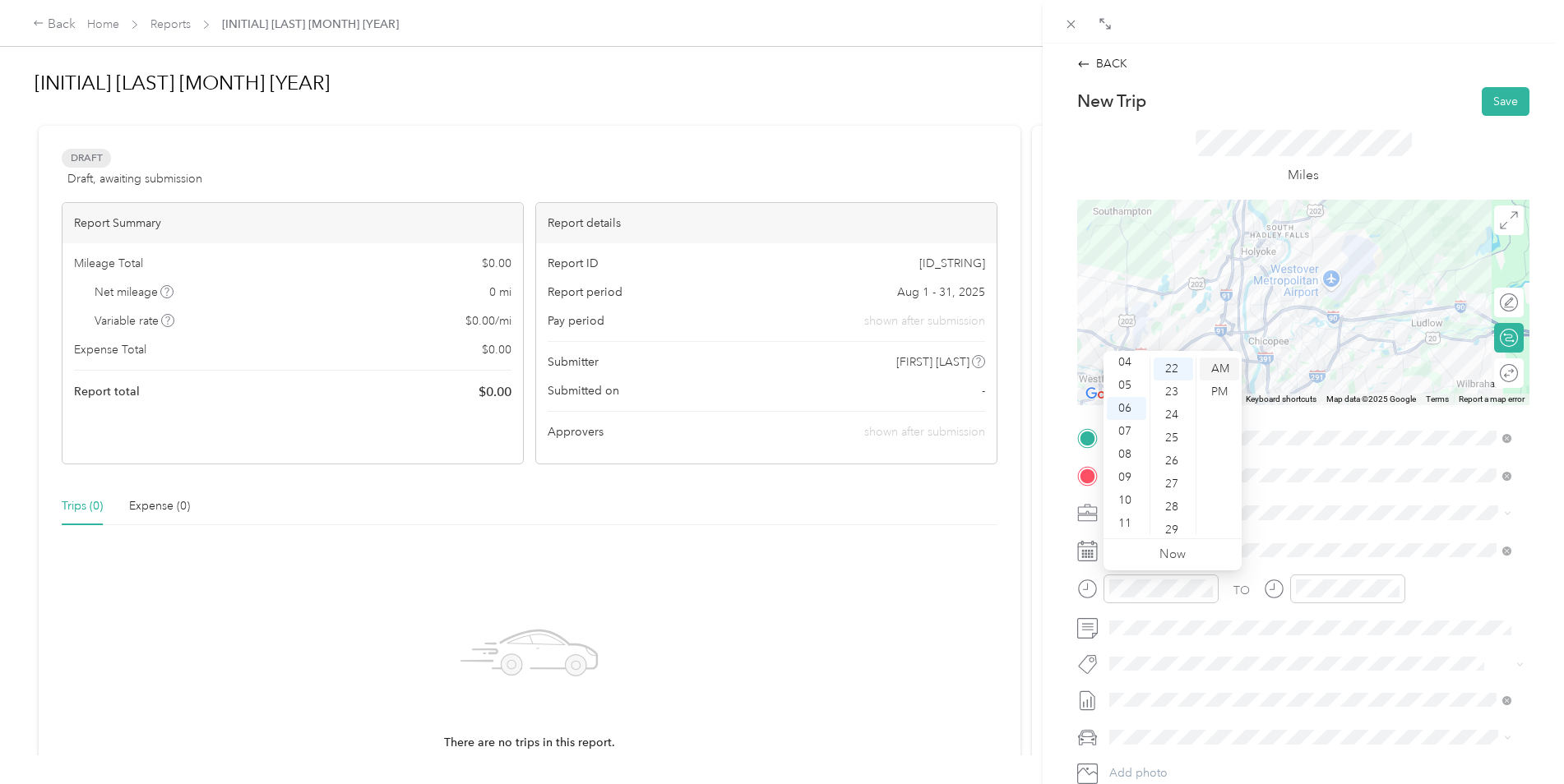 click on "AM" at bounding box center (1219, 369) 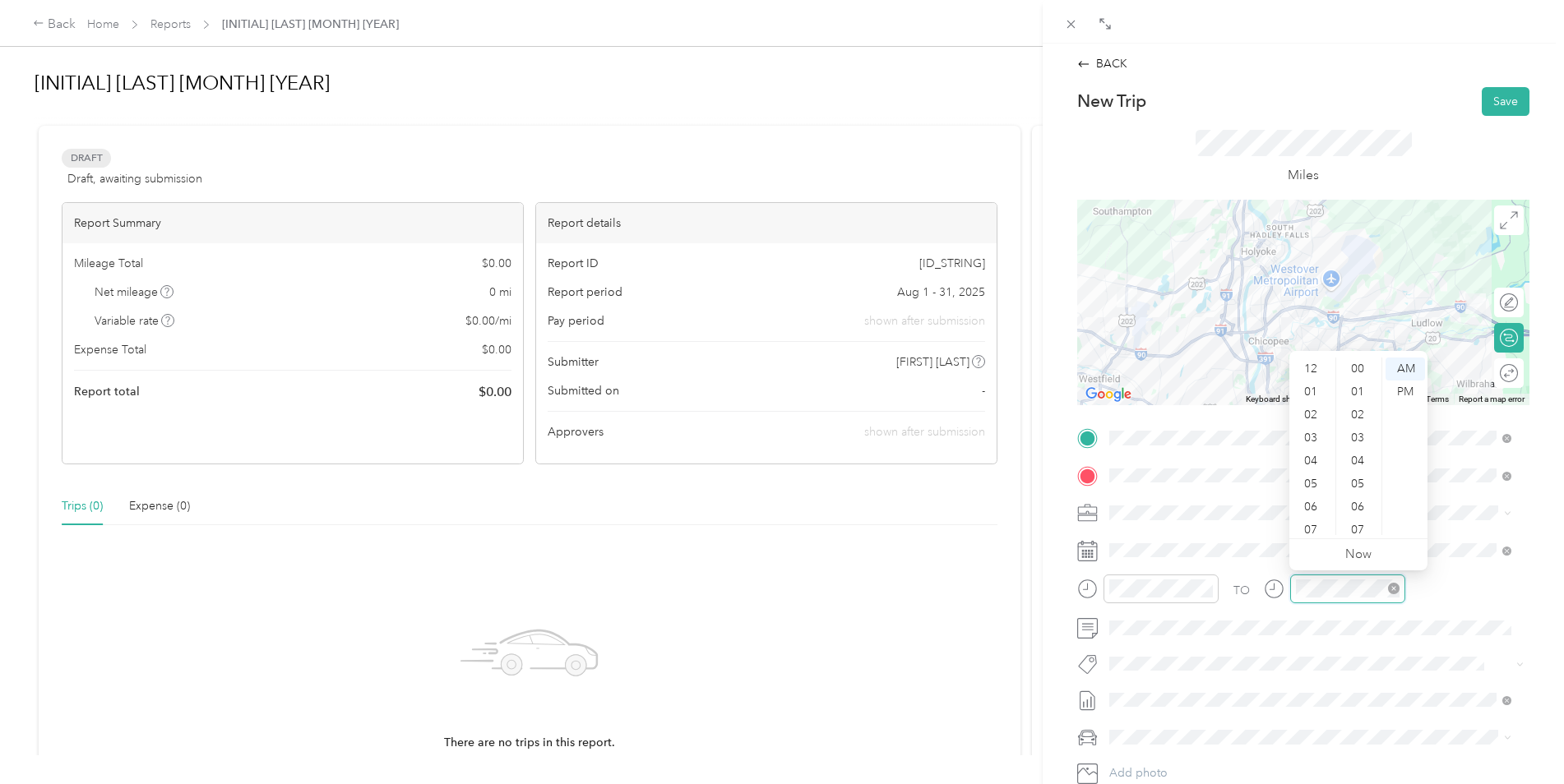 scroll, scrollTop: 207, scrollLeft: 0, axis: vertical 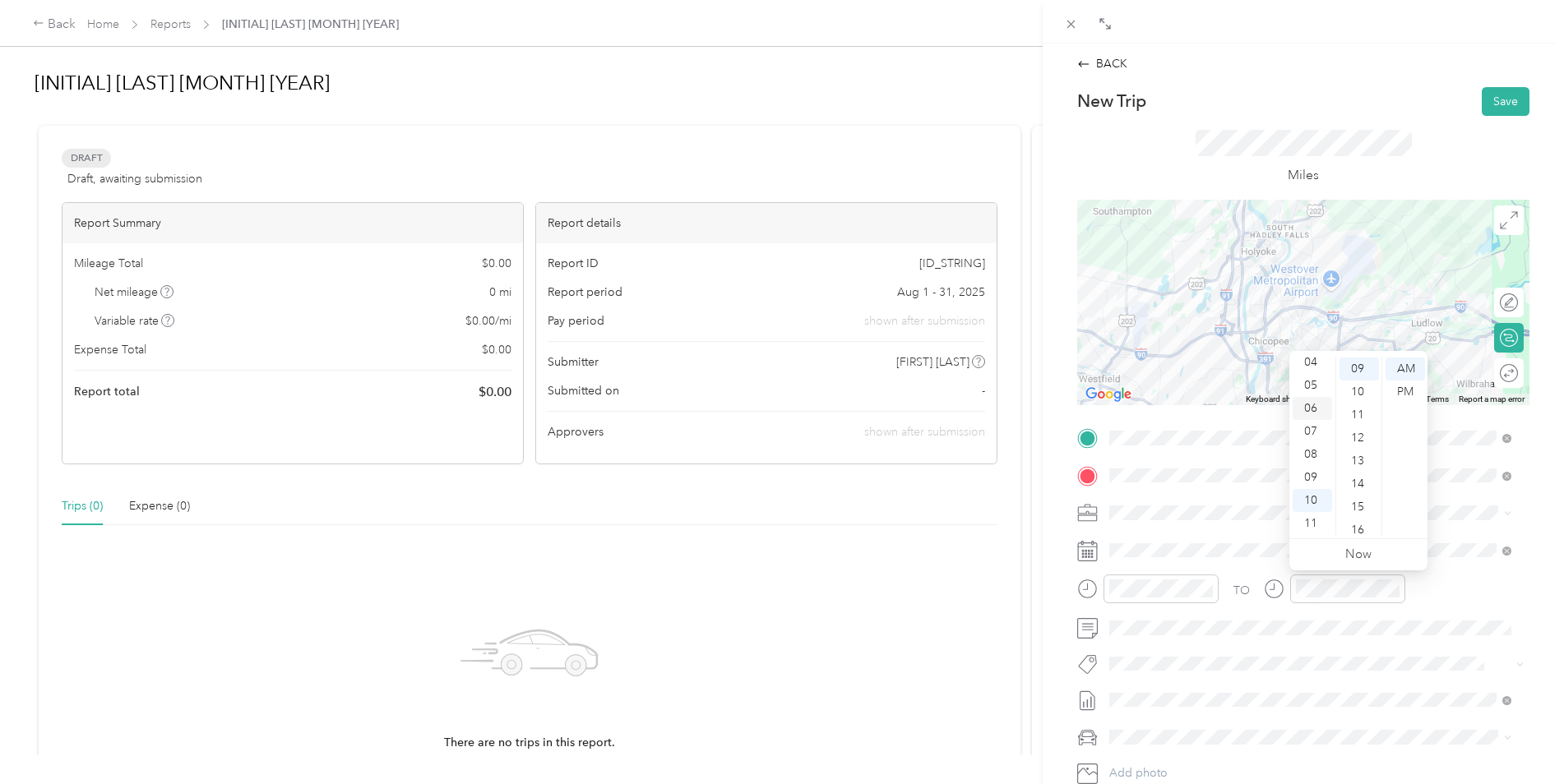 click on "06" at bounding box center (1312, 408) 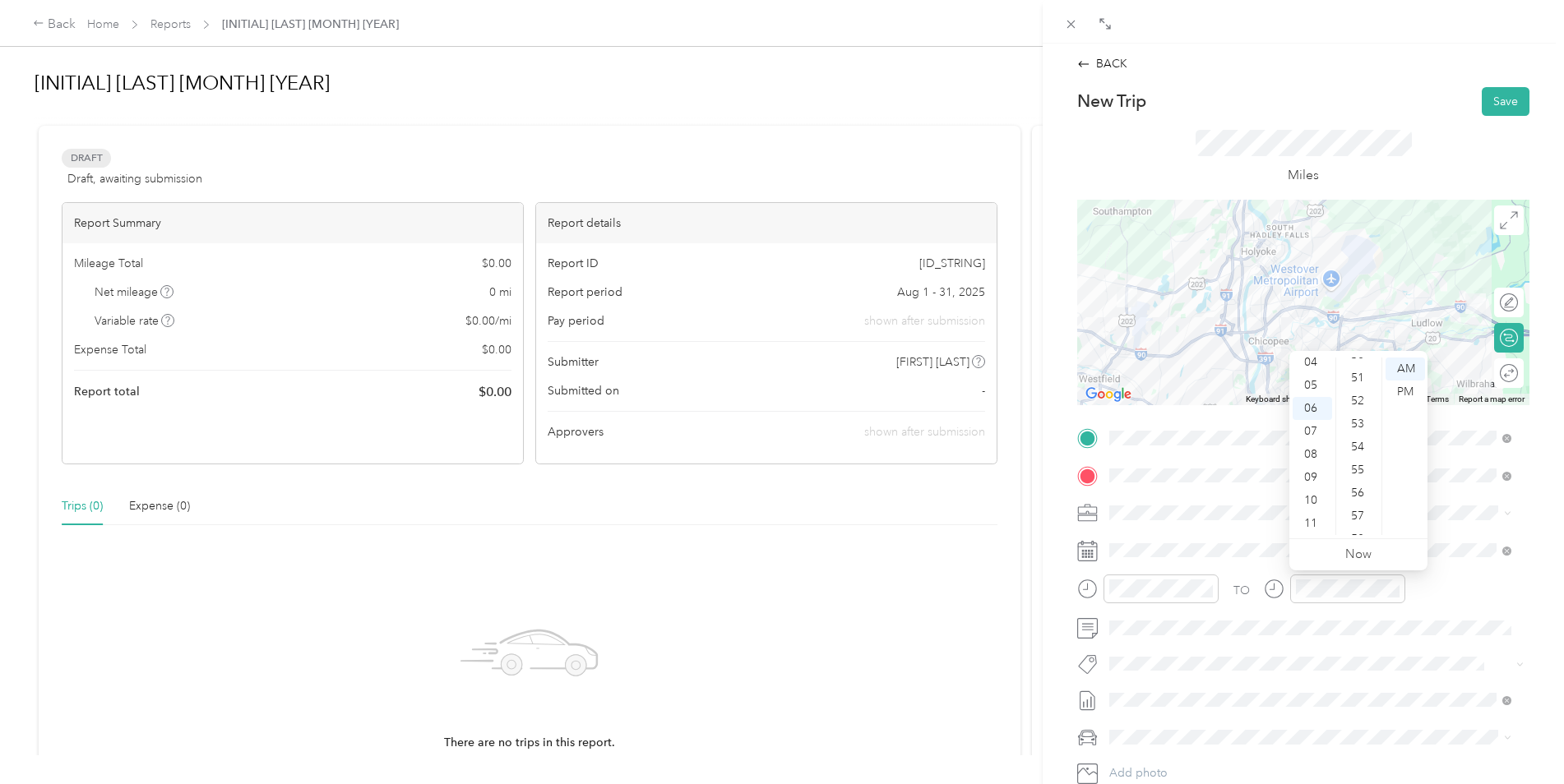 scroll, scrollTop: 1193, scrollLeft: 0, axis: vertical 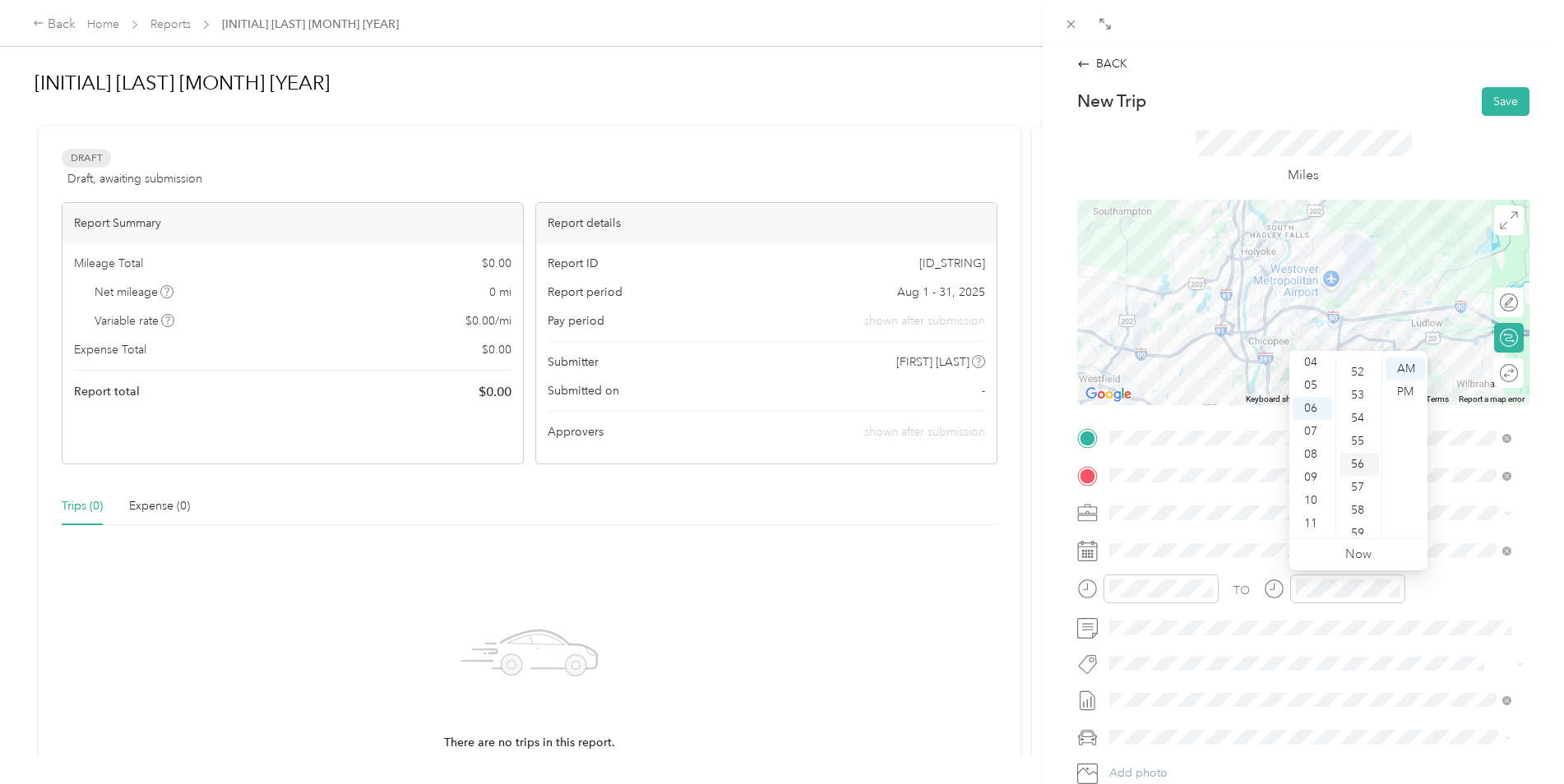 click on "56" at bounding box center (1359, 464) 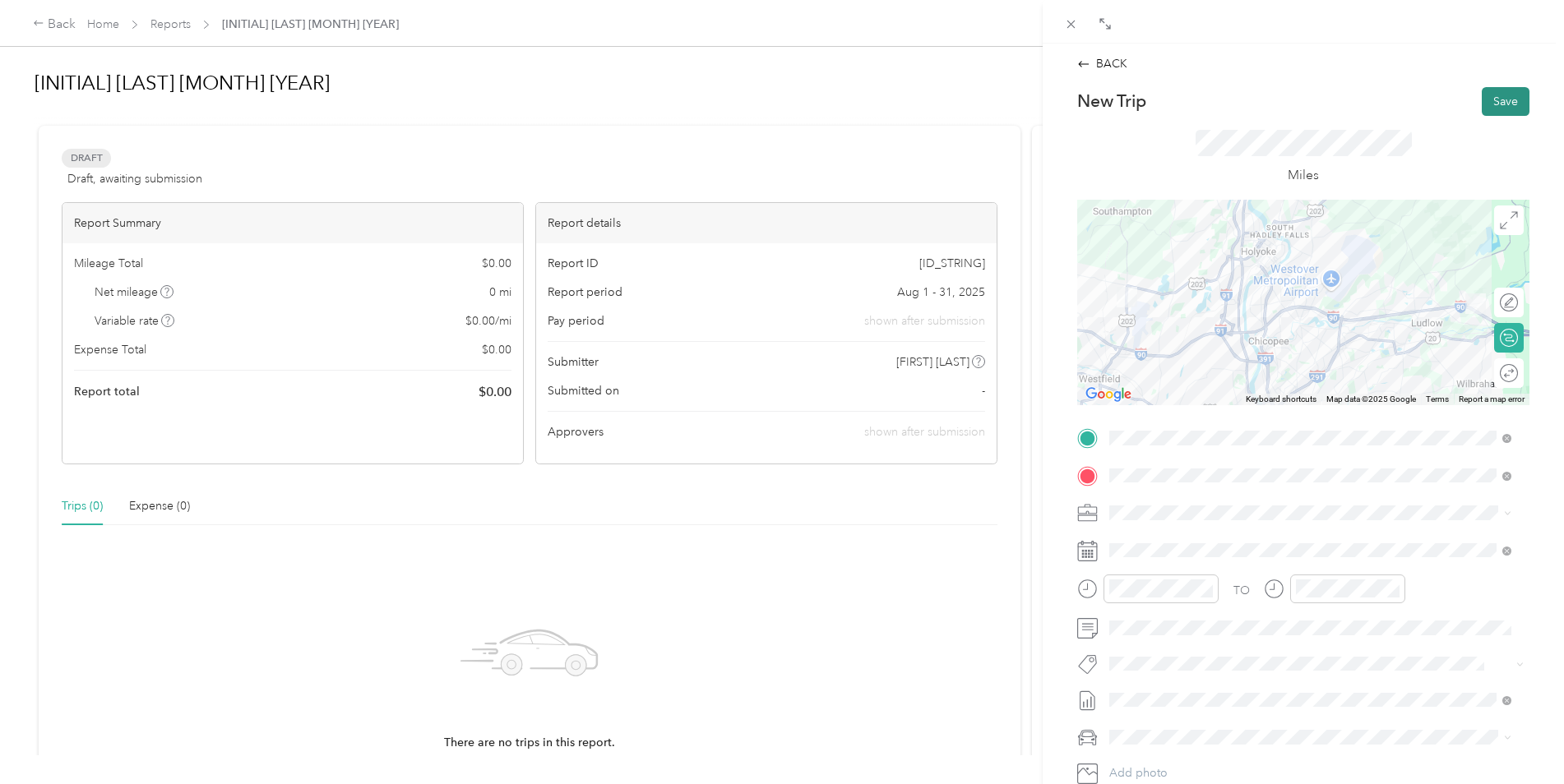 click on "Save" at bounding box center (1506, 101) 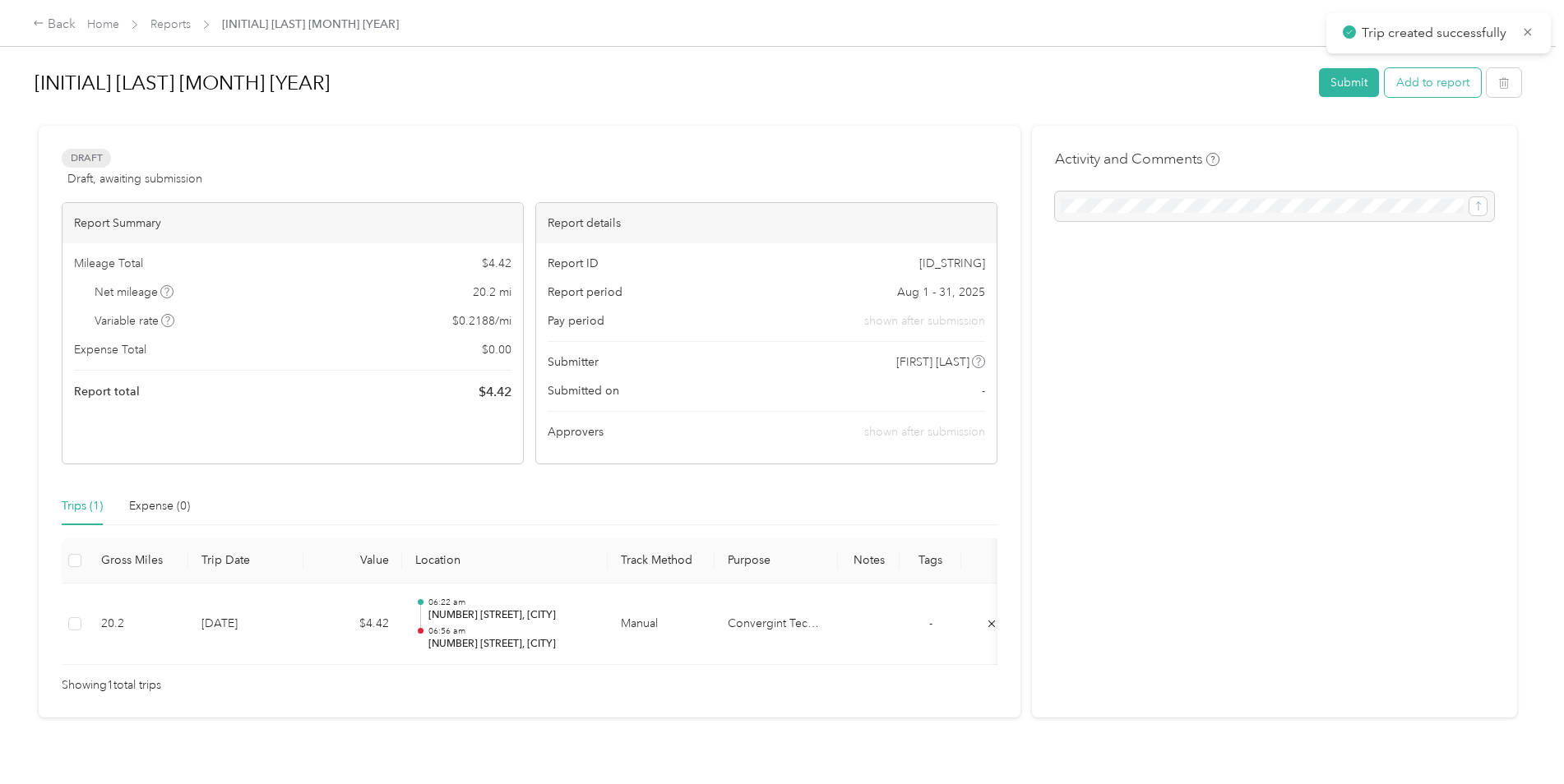 click on "Add to report" at bounding box center (1432, 82) 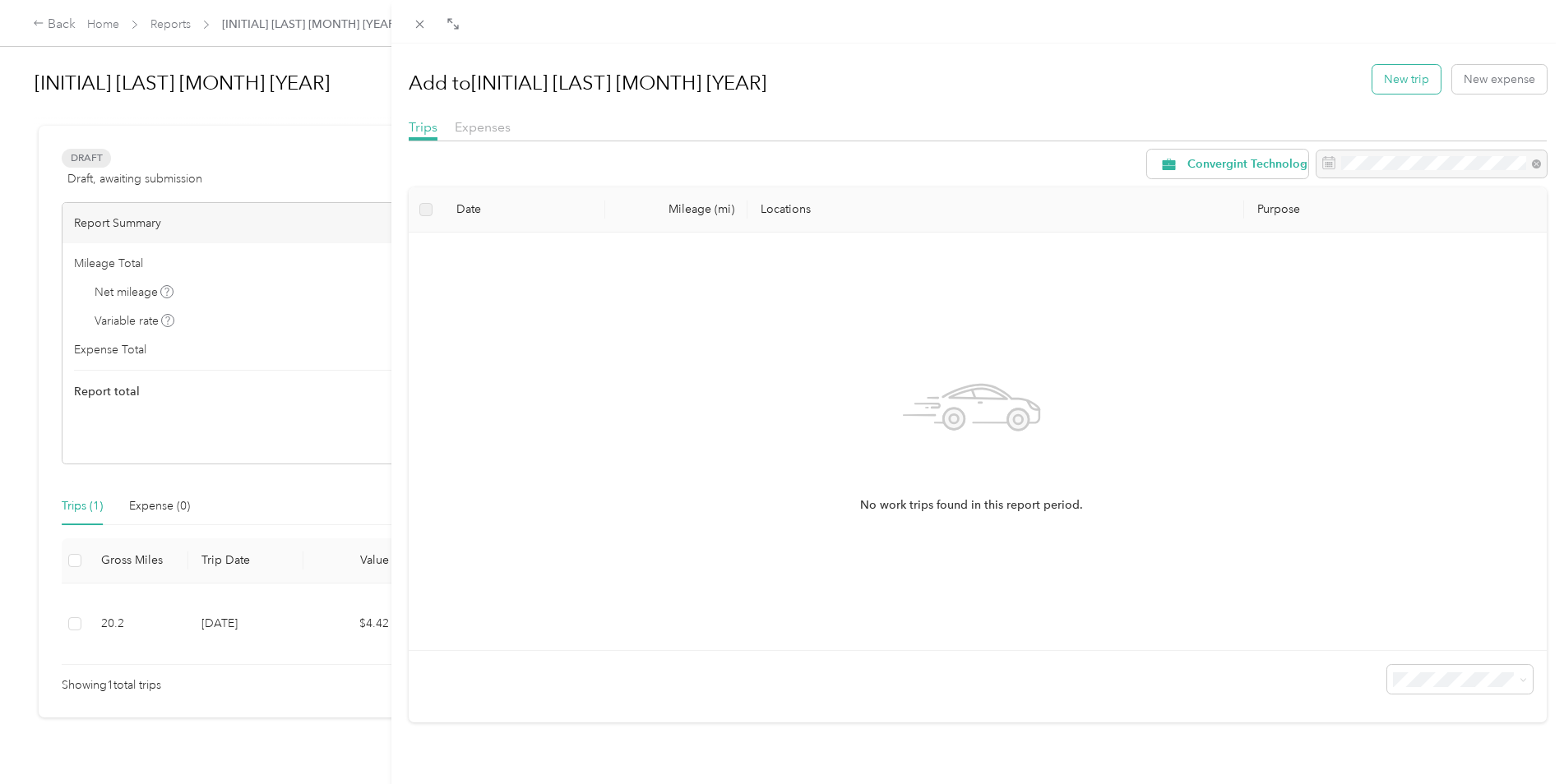 click on "New trip" at bounding box center (1406, 79) 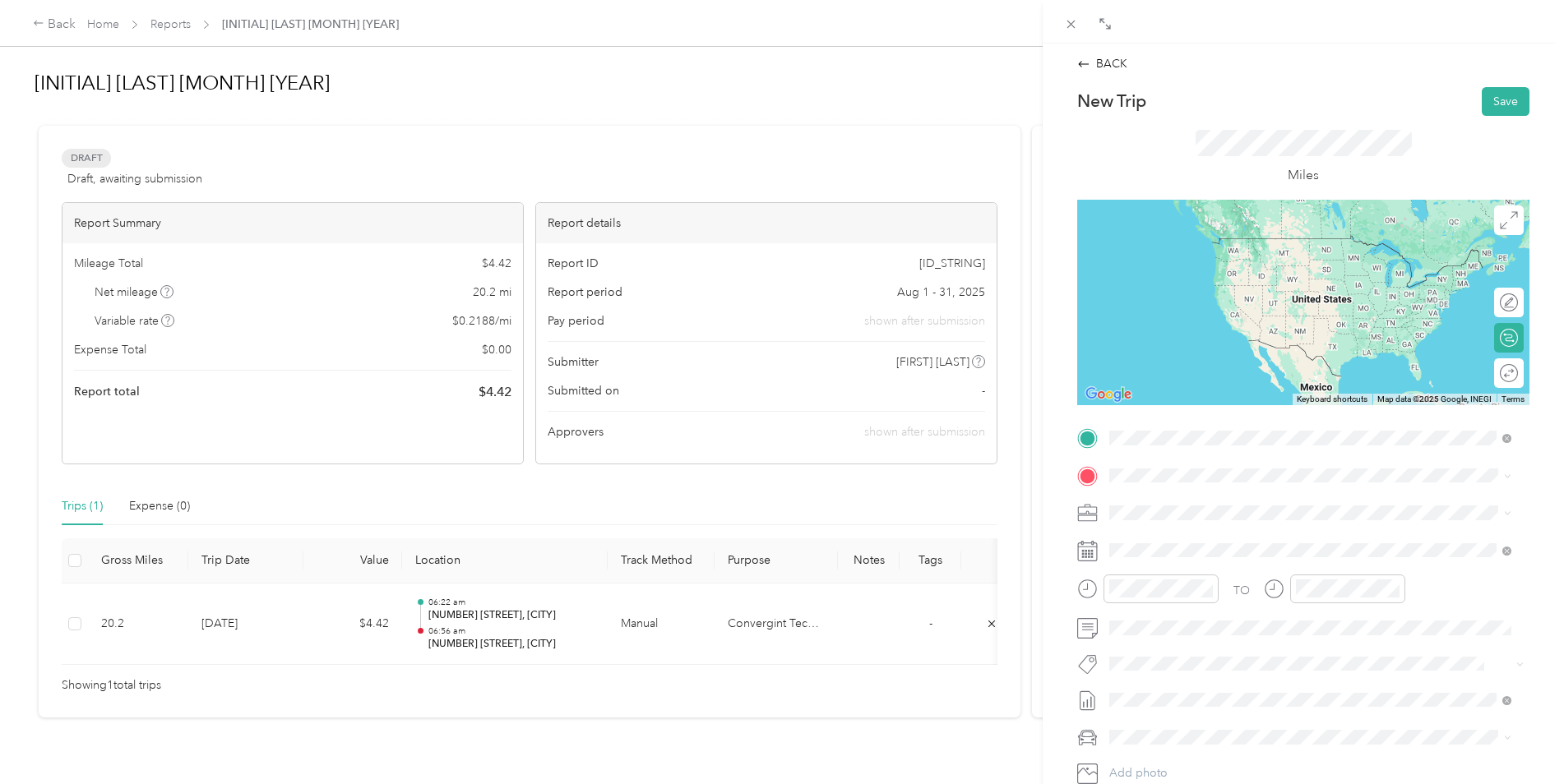 click on "[NUMBER] [STREET]
[CITY], [STATE] [POSTAL_CODE], [COUNTRY]" at bounding box center [1259, 504] 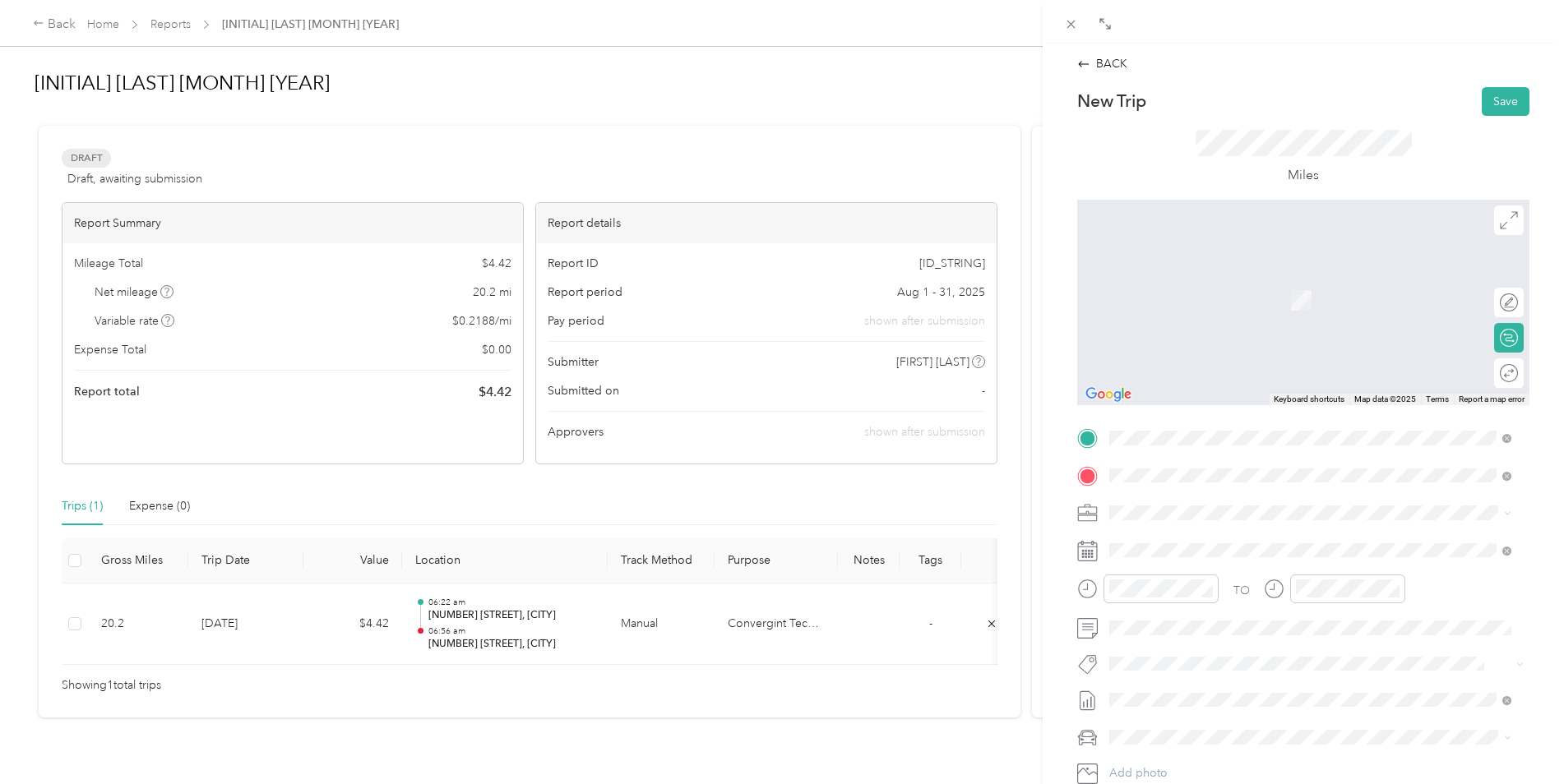click on "[NUMBER] [STREET]
[CITY], [STATE] [POSTAL_CODE], [COUNTRY]" at bounding box center [1259, 588] 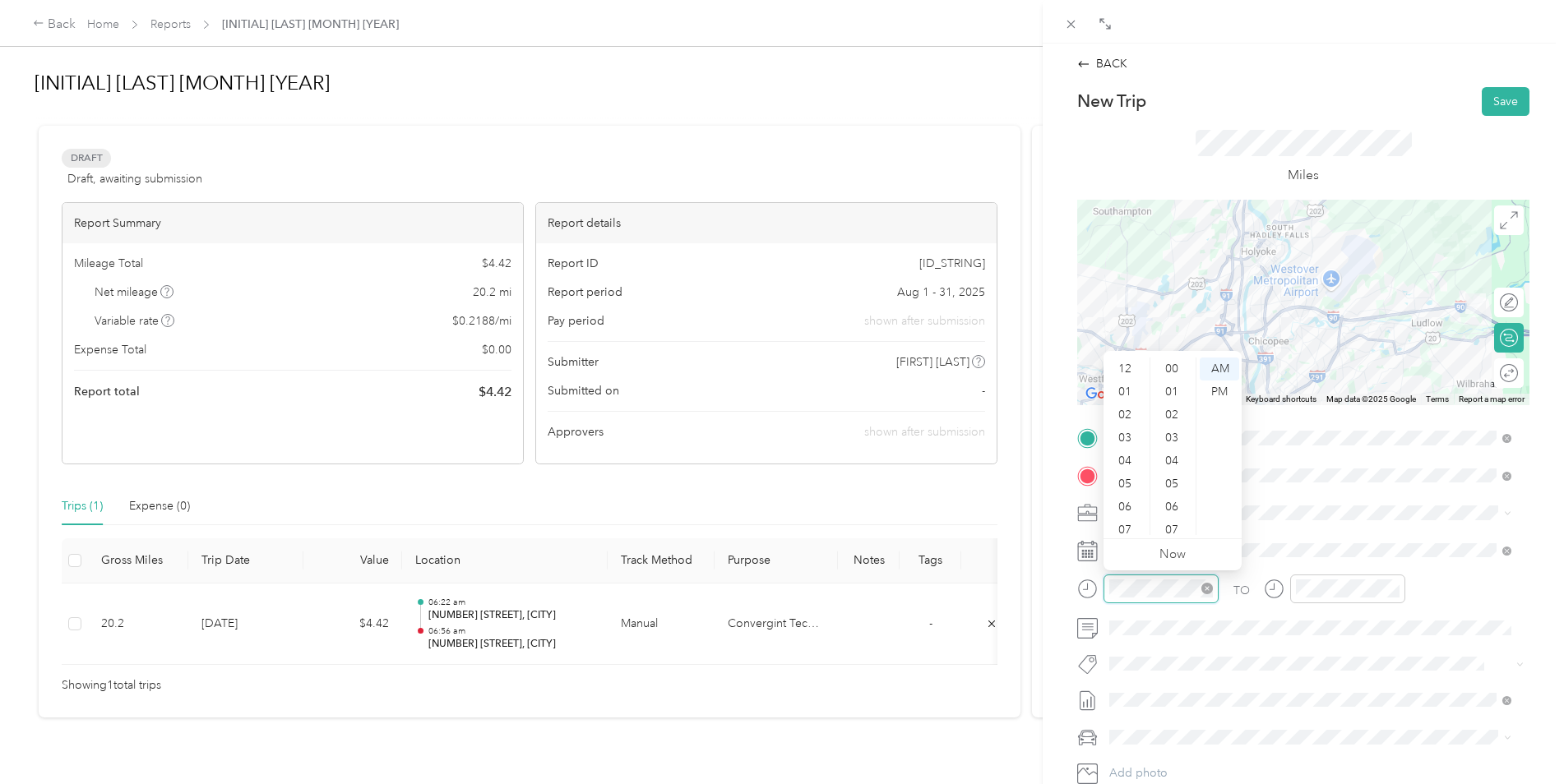 scroll, scrollTop: 99, scrollLeft: 0, axis: vertical 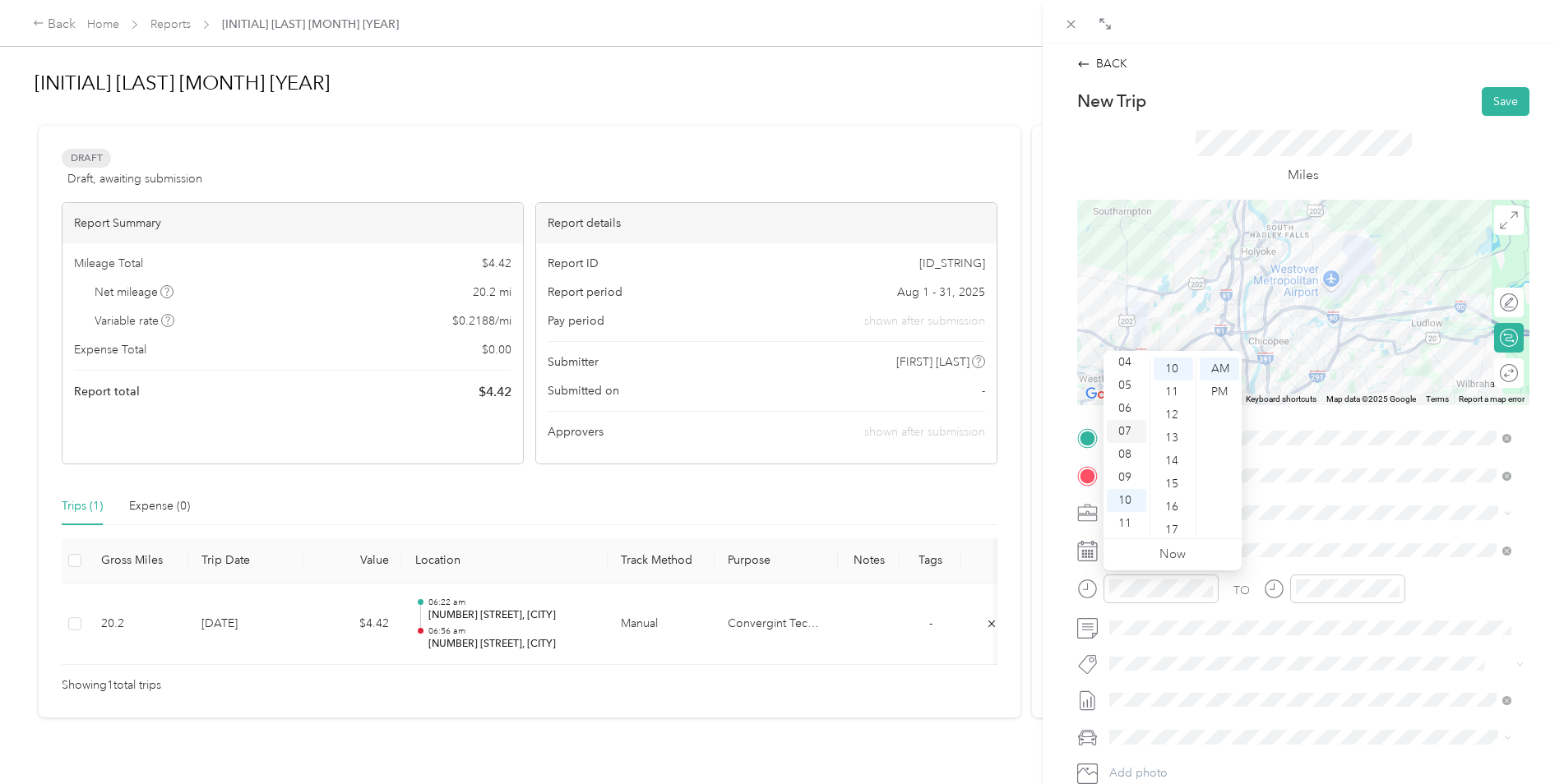 click on "07" at bounding box center (1127, 431) 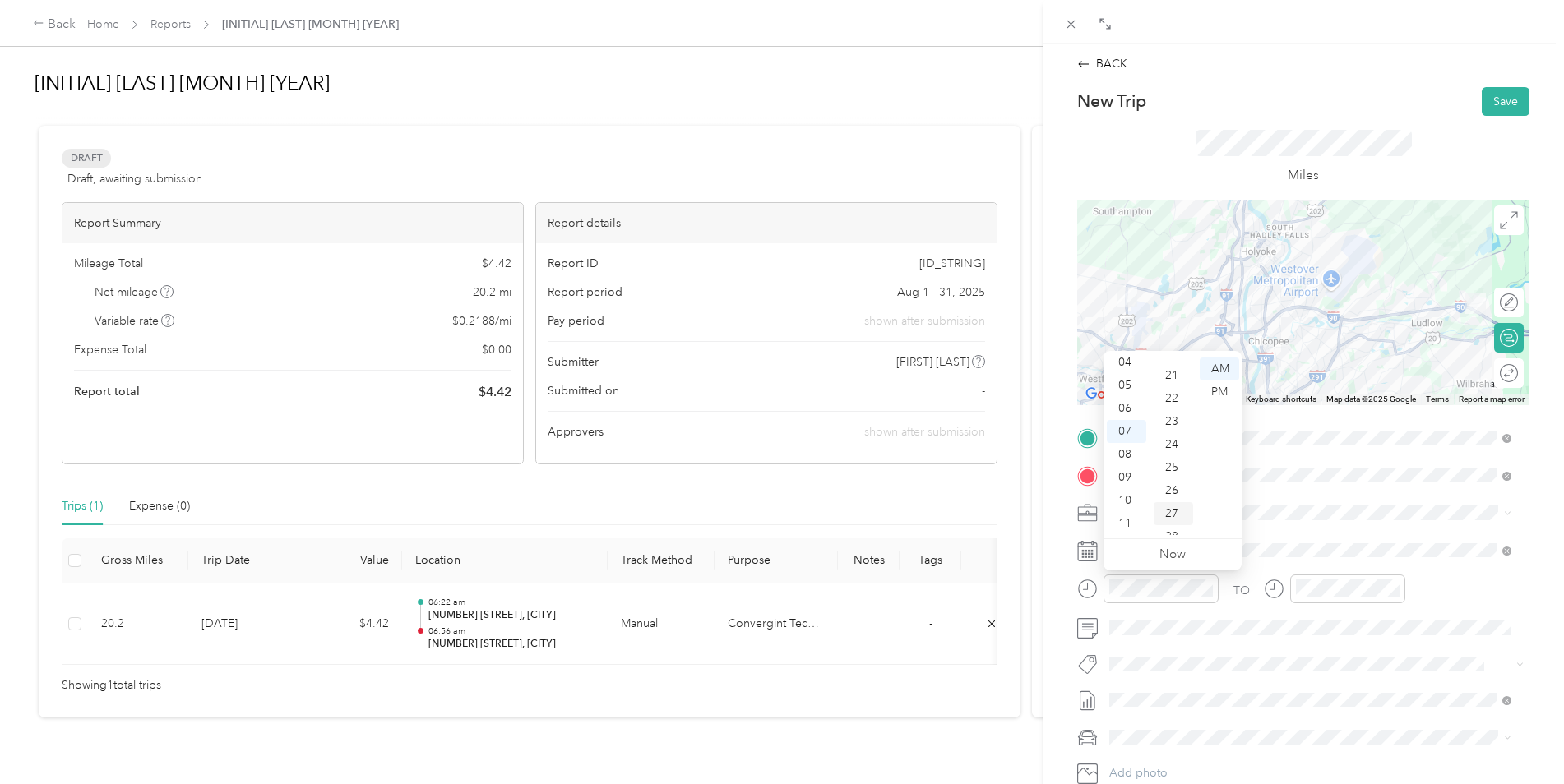 scroll, scrollTop: 559, scrollLeft: 0, axis: vertical 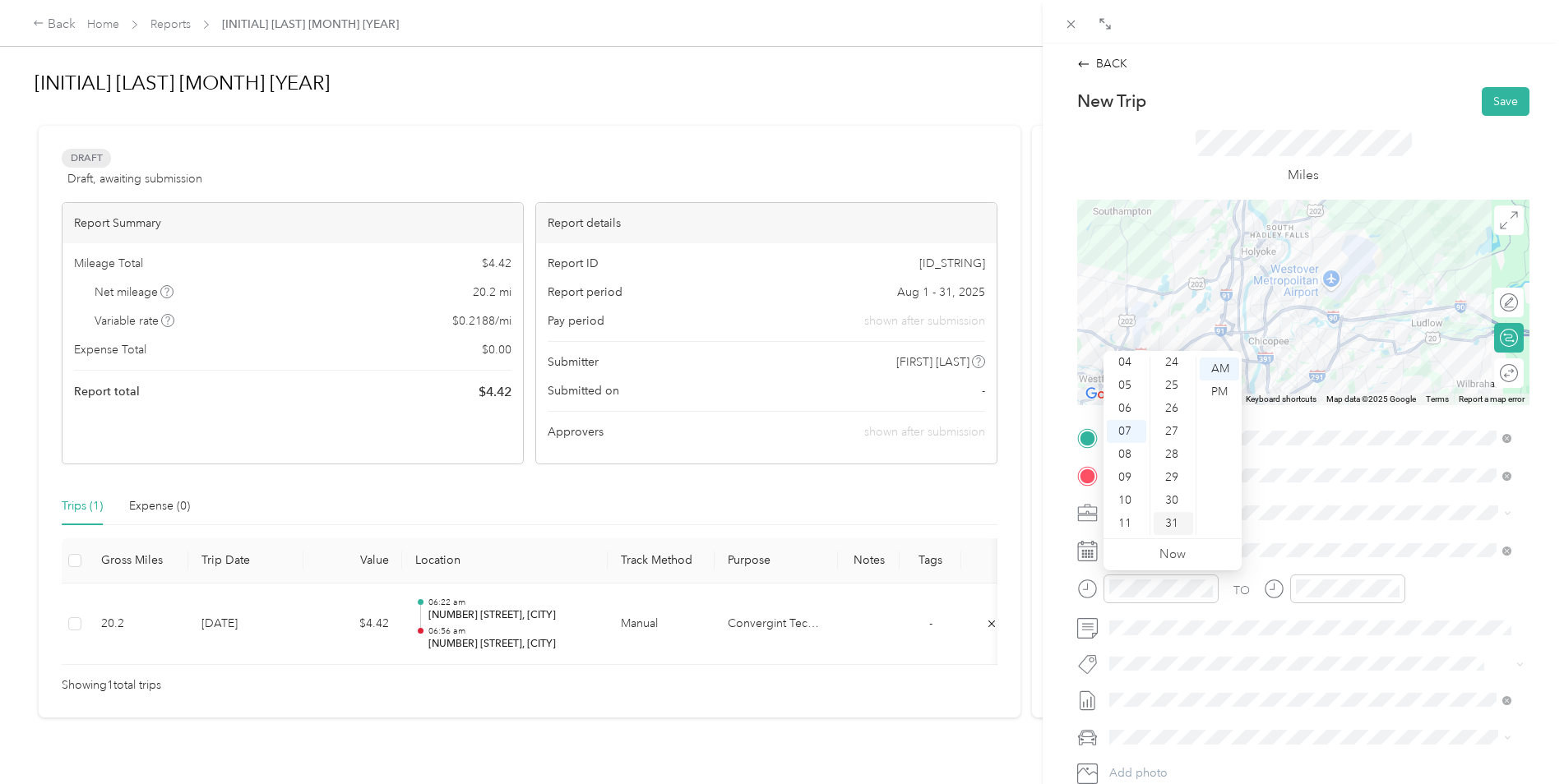 click on "31" at bounding box center [1173, 523] 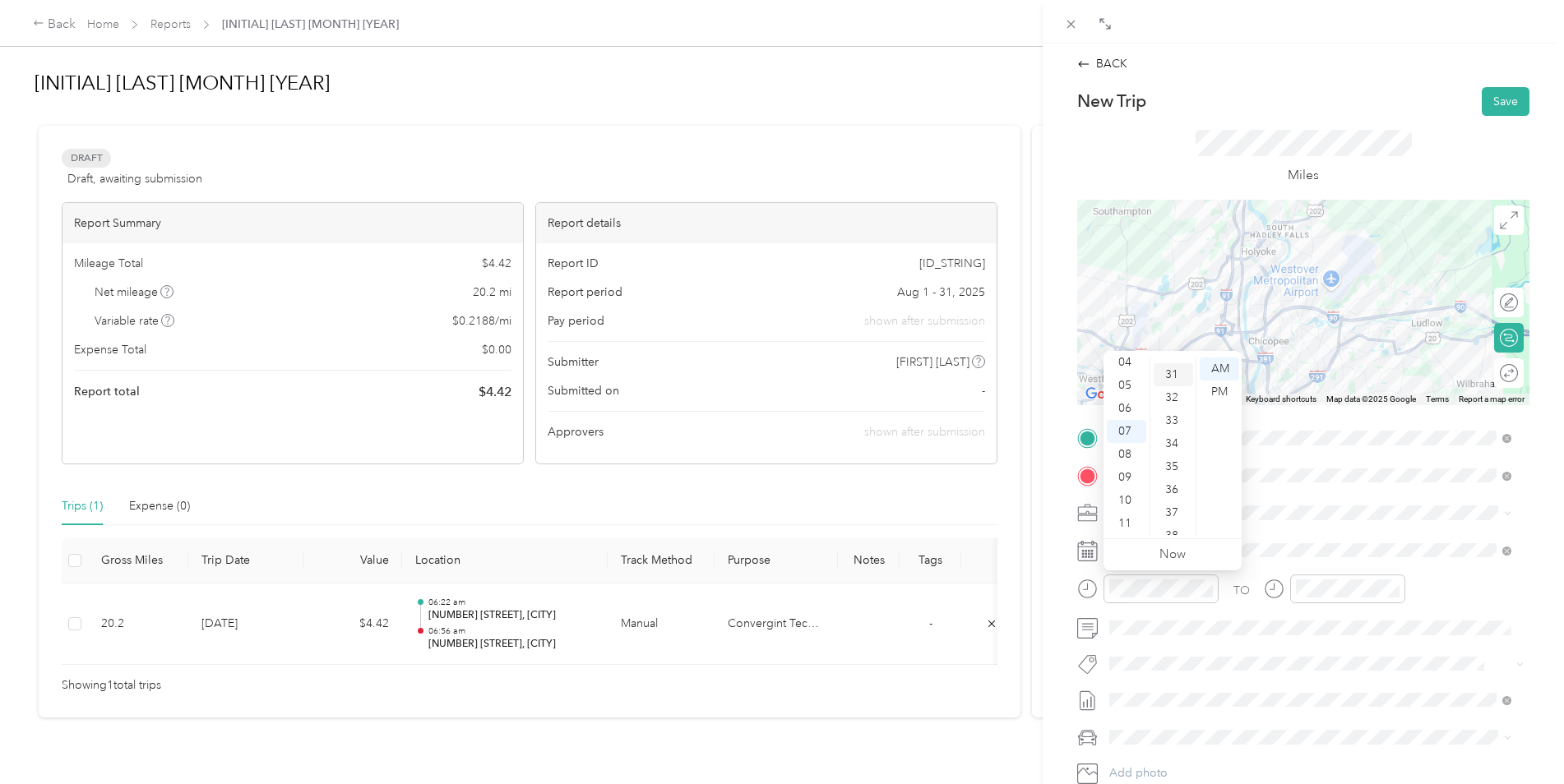 scroll, scrollTop: 713, scrollLeft: 0, axis: vertical 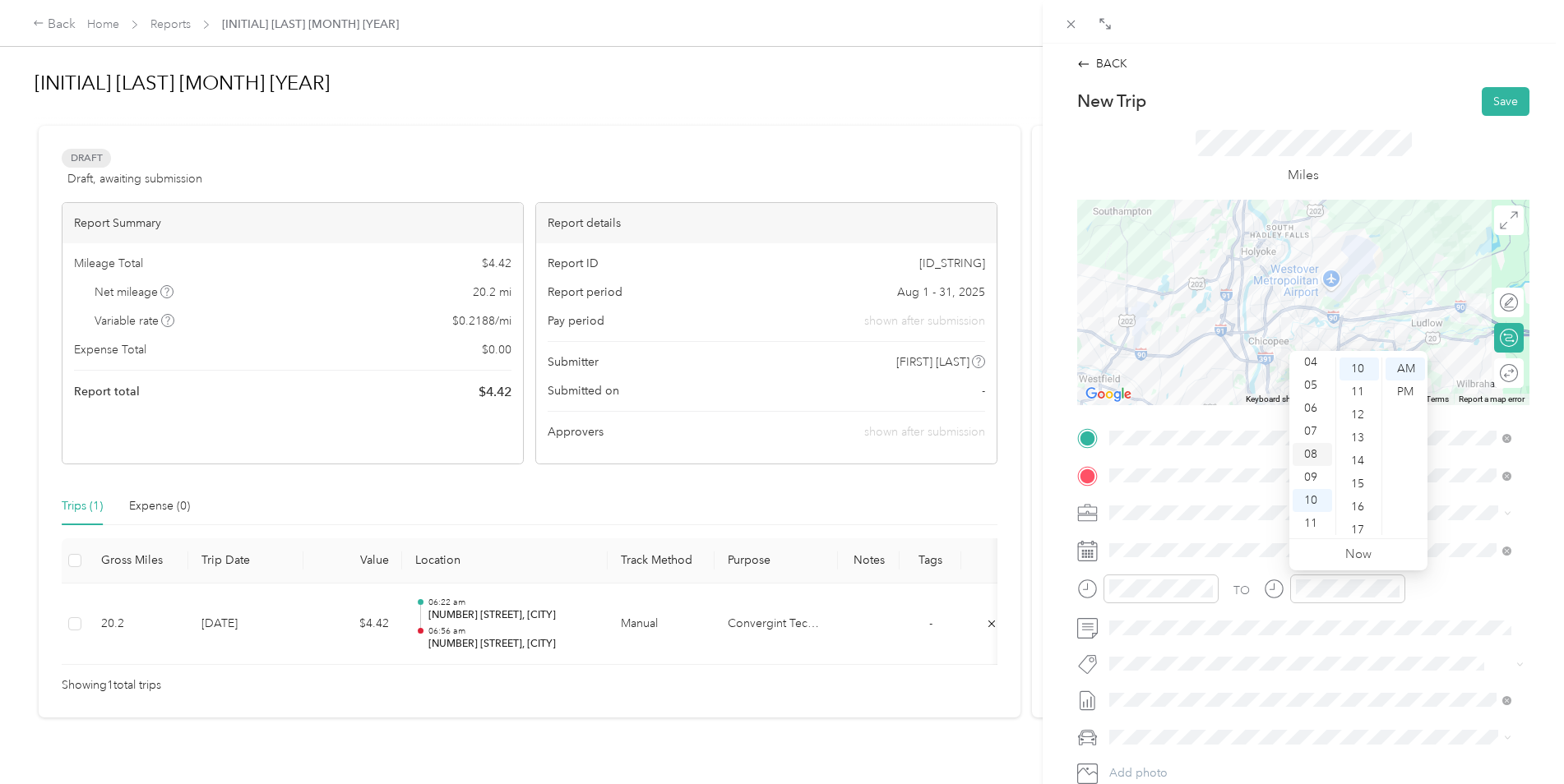 click on "08" at bounding box center [1312, 454] 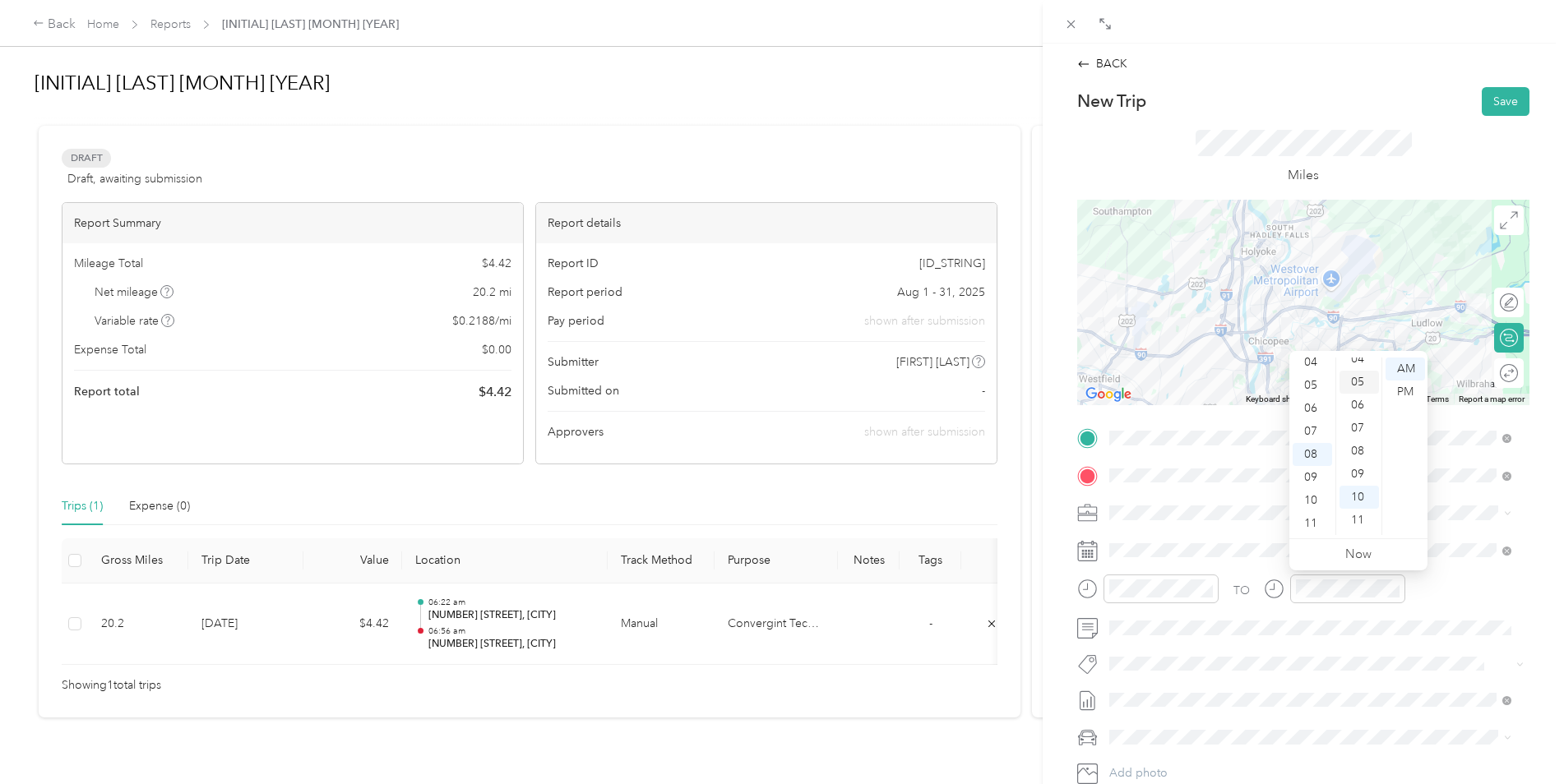 scroll, scrollTop: 0, scrollLeft: 0, axis: both 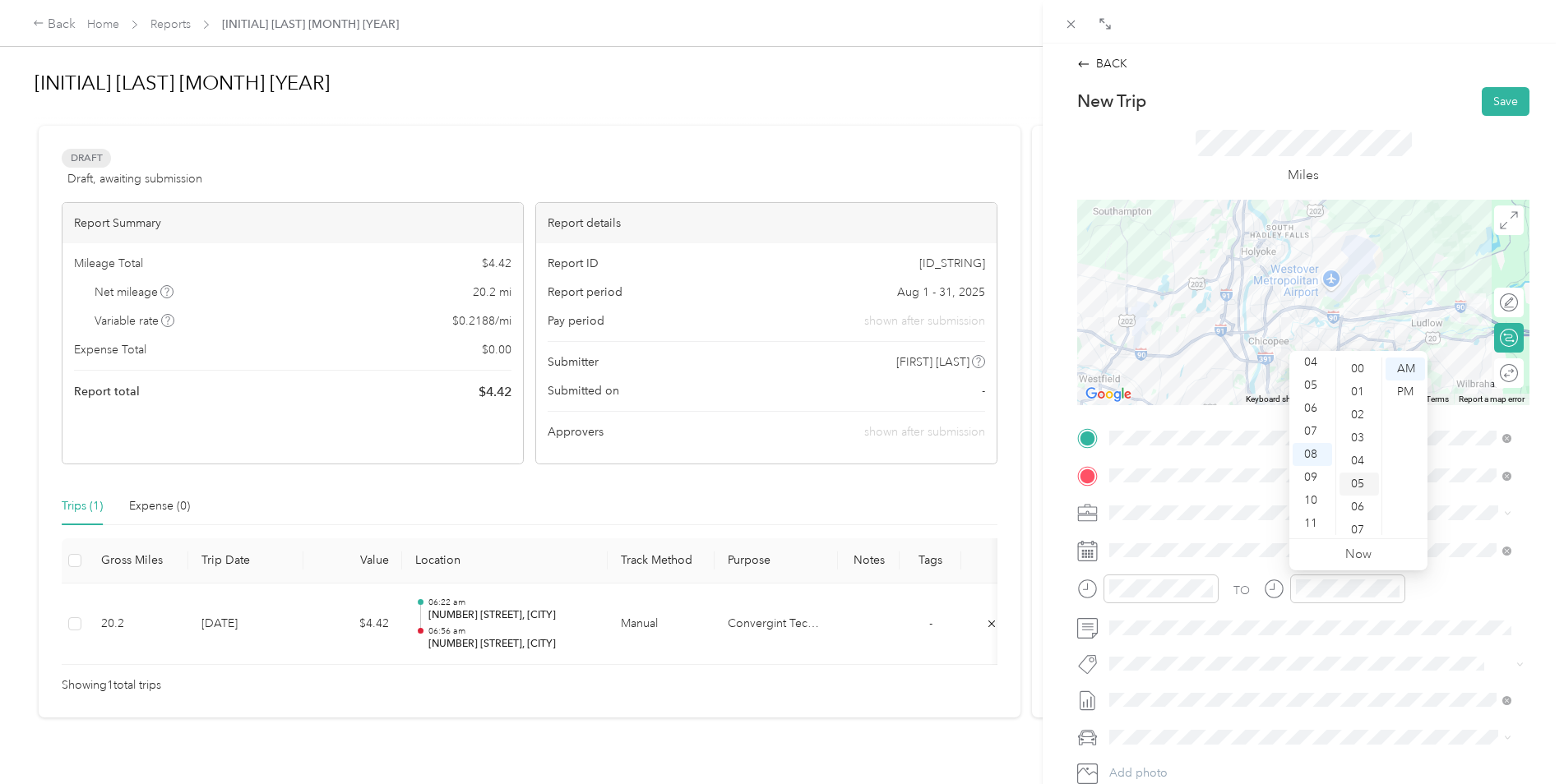 click on "05" at bounding box center [1359, 484] 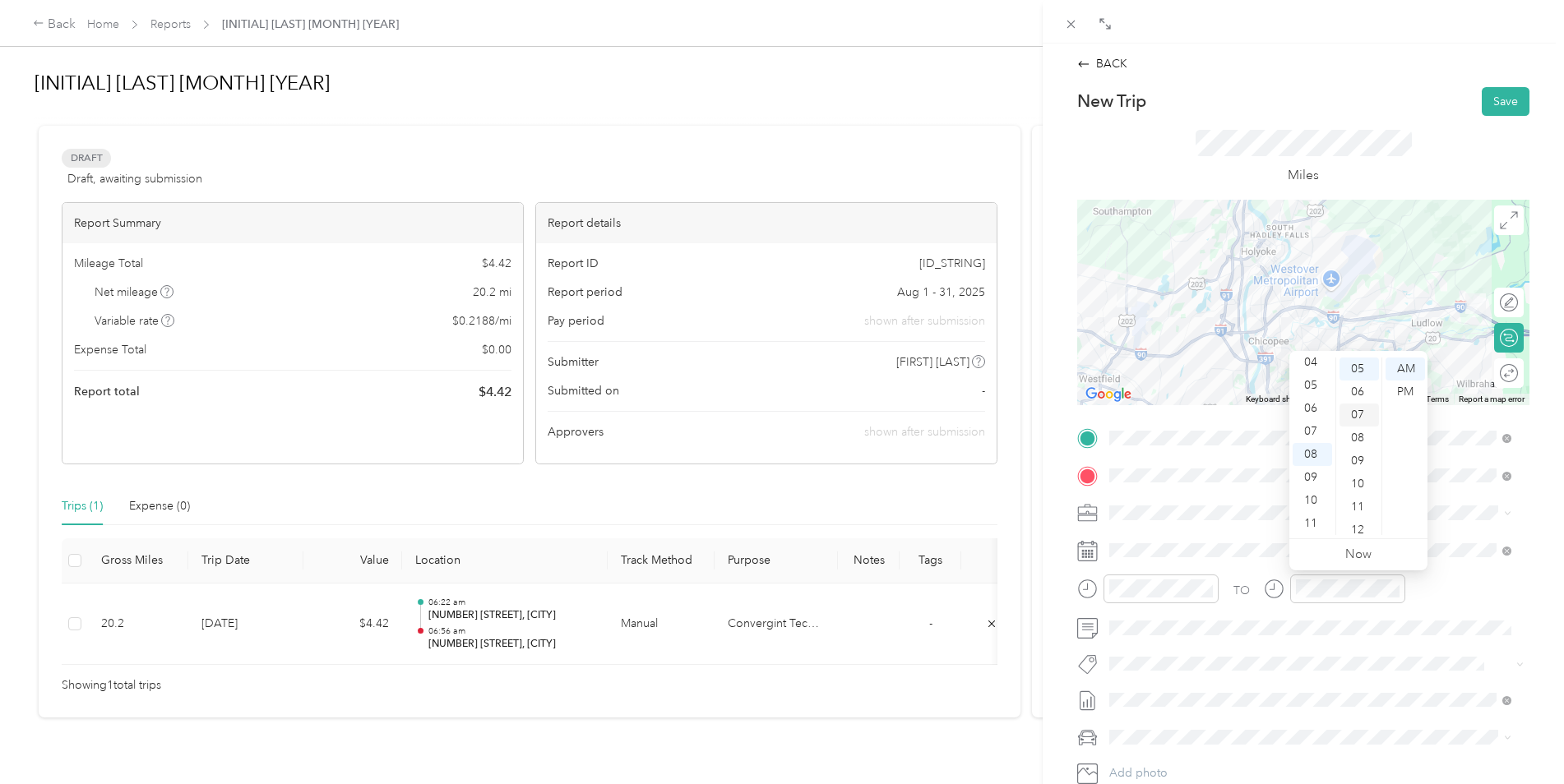 scroll, scrollTop: 33, scrollLeft: 0, axis: vertical 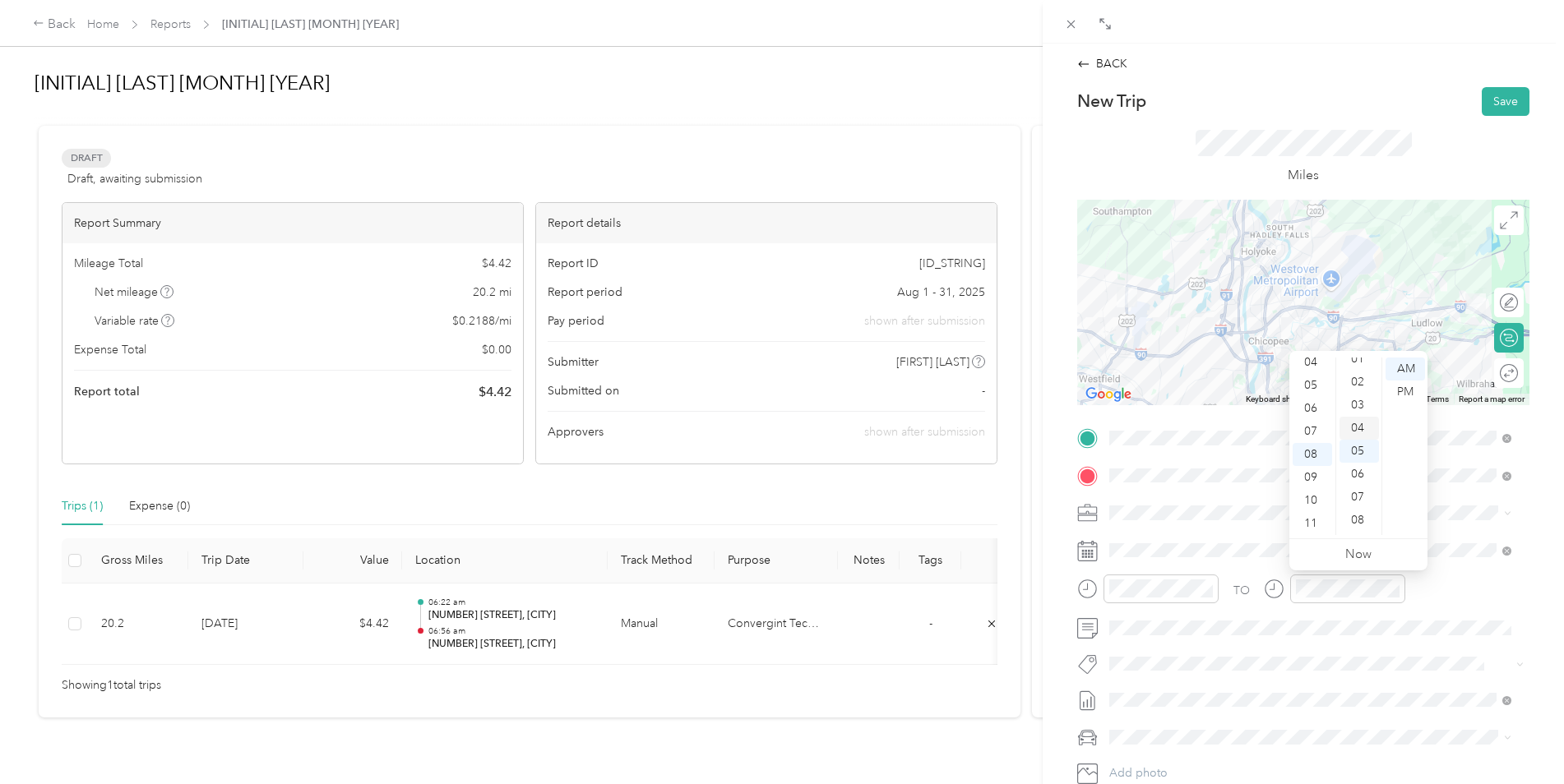 click on "04" at bounding box center [1359, 428] 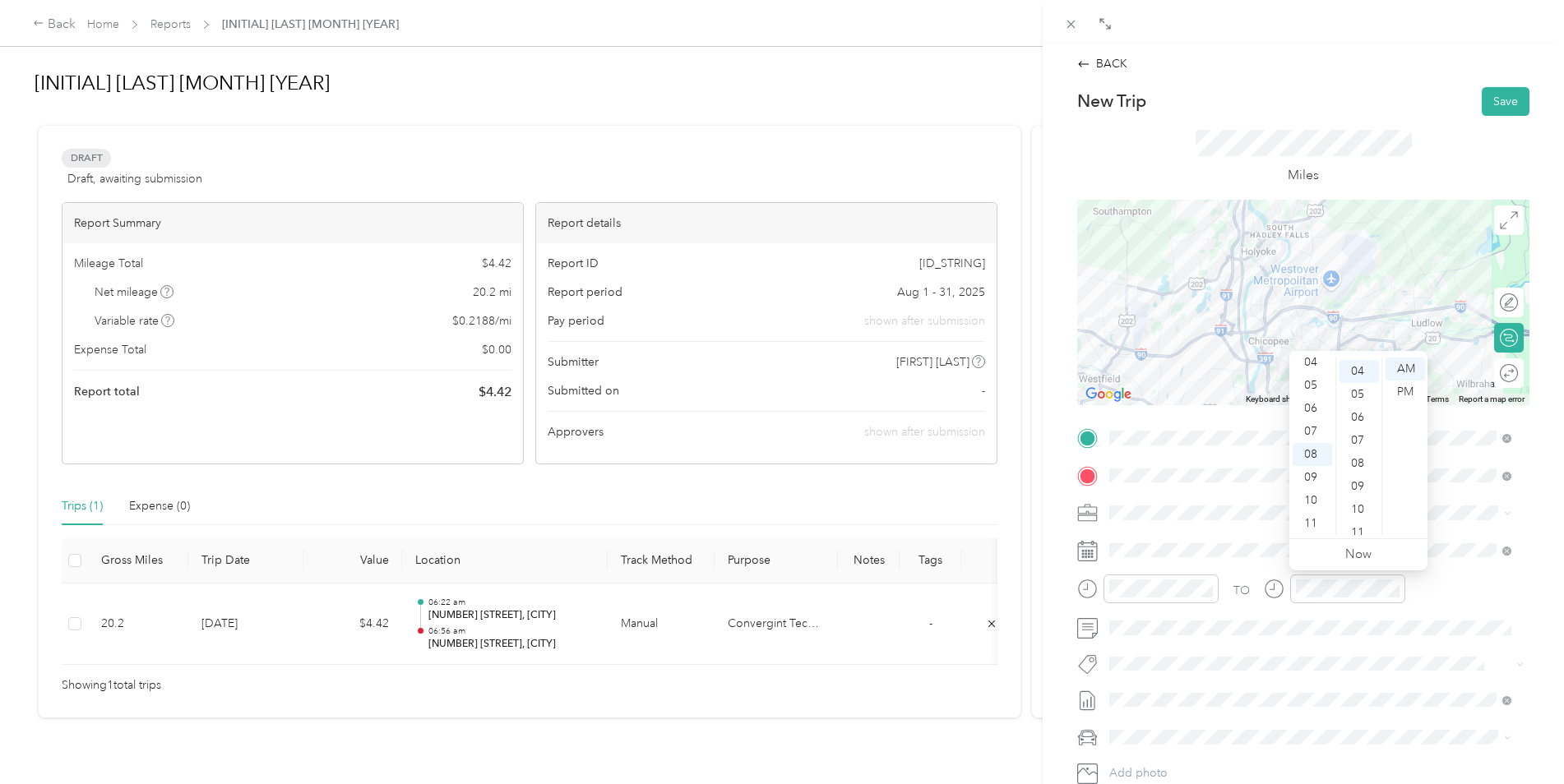 scroll, scrollTop: 92, scrollLeft: 0, axis: vertical 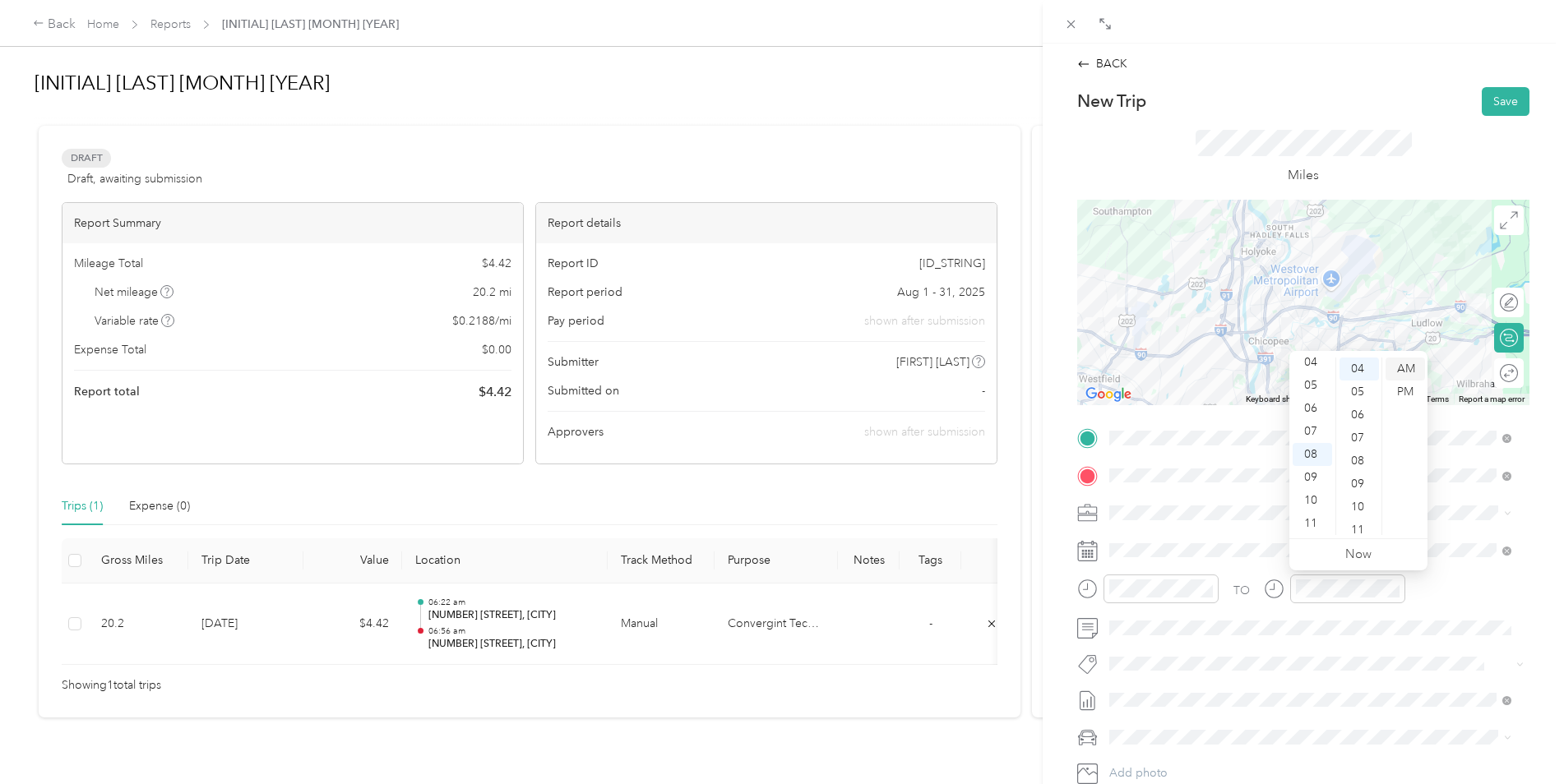 click on "AM" at bounding box center (1405, 369) 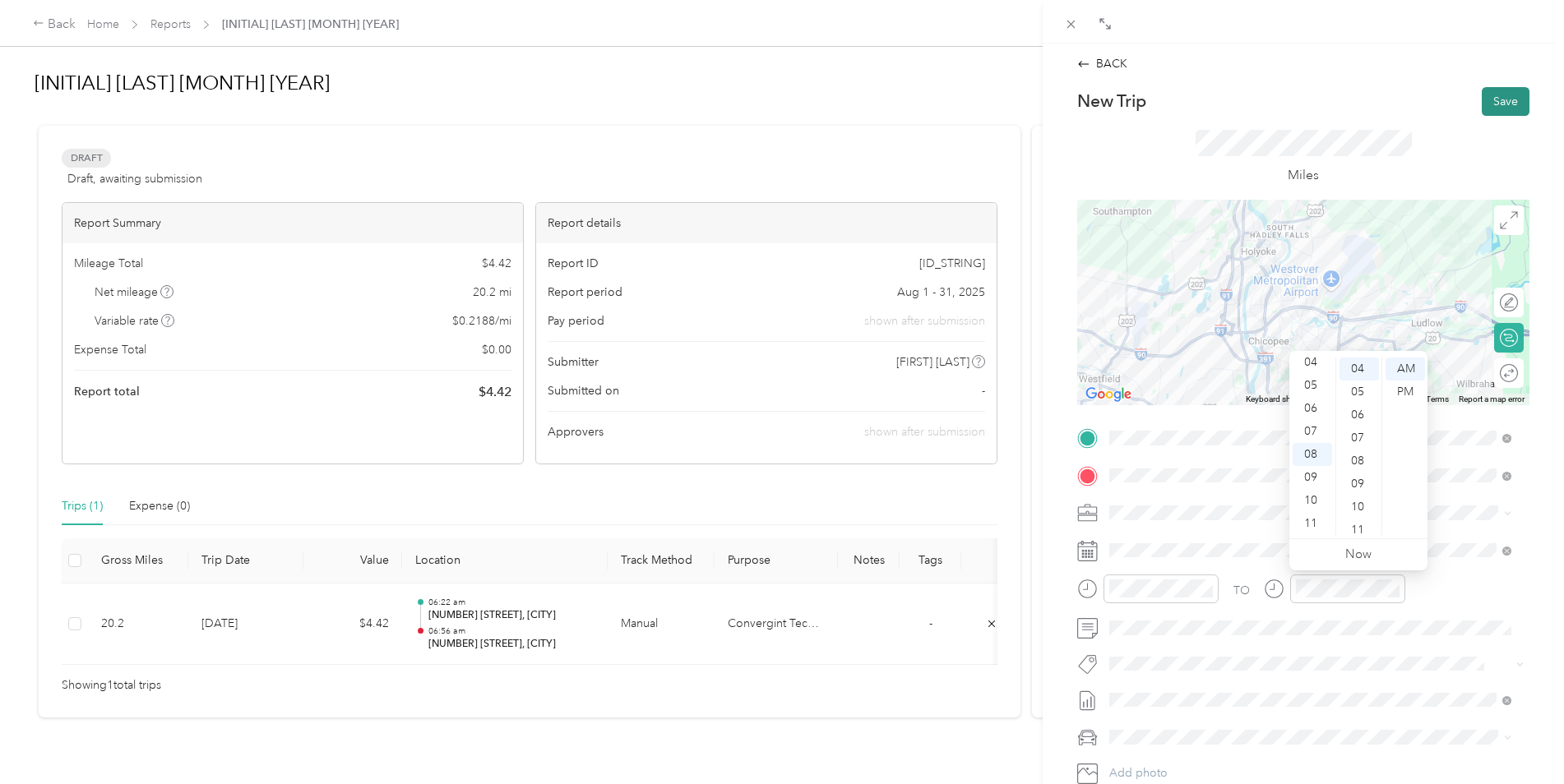 click on "Save" at bounding box center (1506, 101) 